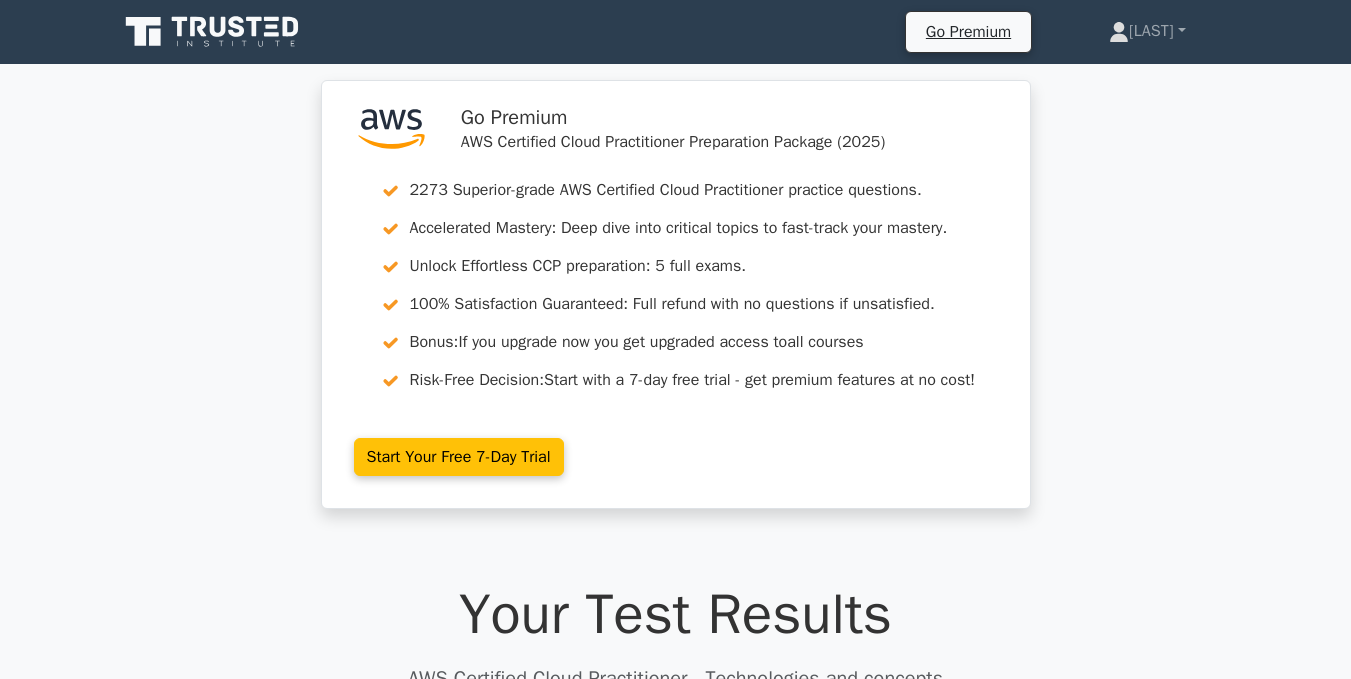 scroll, scrollTop: 1200, scrollLeft: 0, axis: vertical 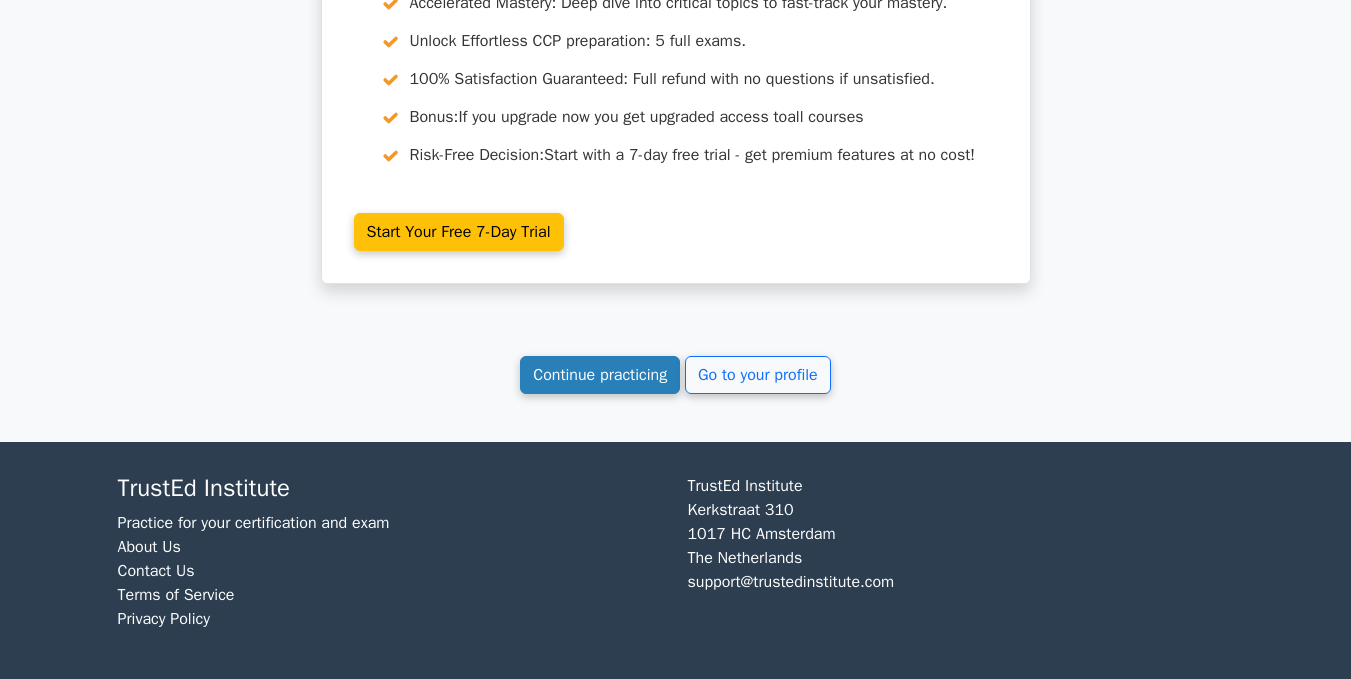 click on "Continue practicing" at bounding box center [600, 375] 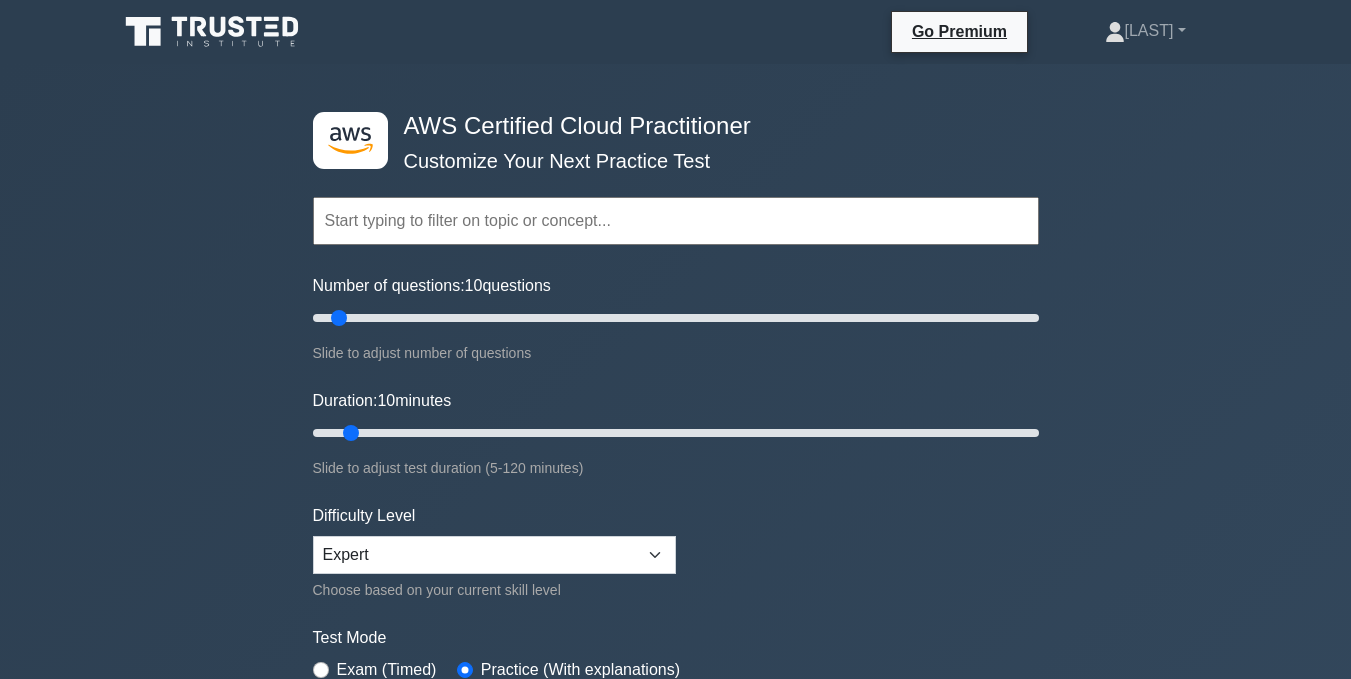 scroll, scrollTop: 0, scrollLeft: 0, axis: both 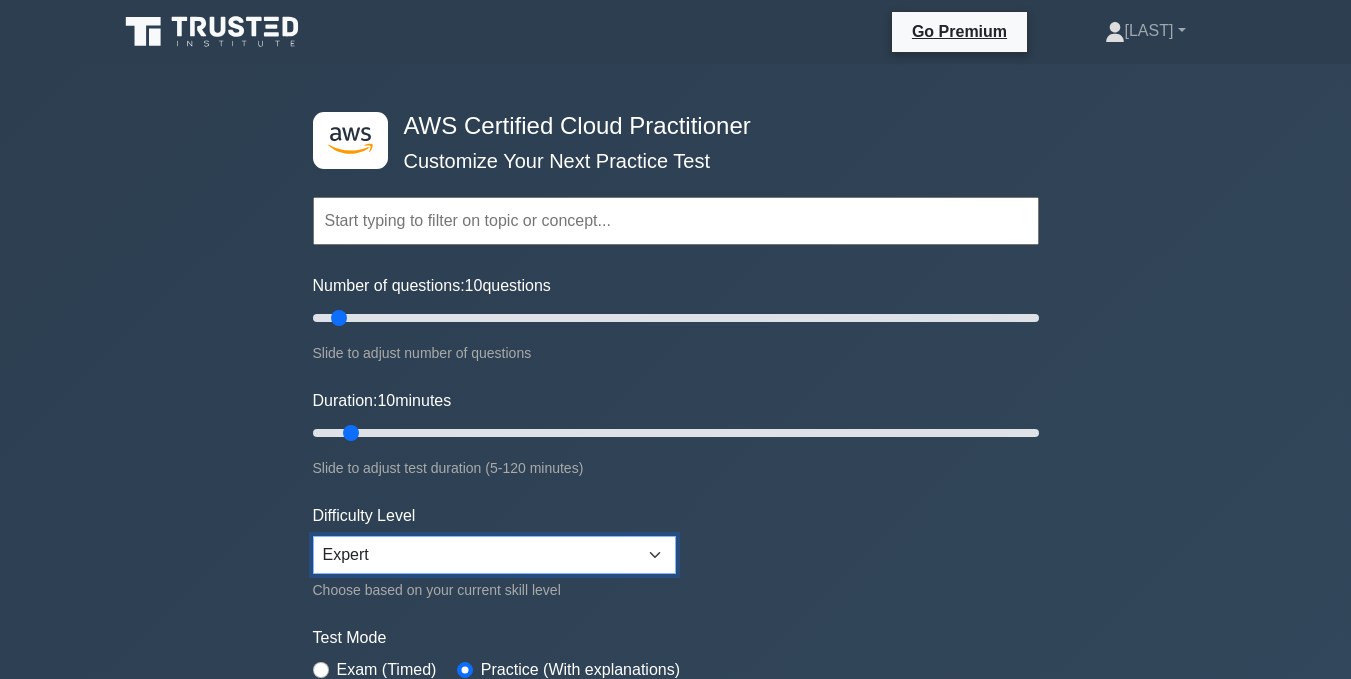 click on "Beginner
Intermediate
Expert" at bounding box center [494, 555] 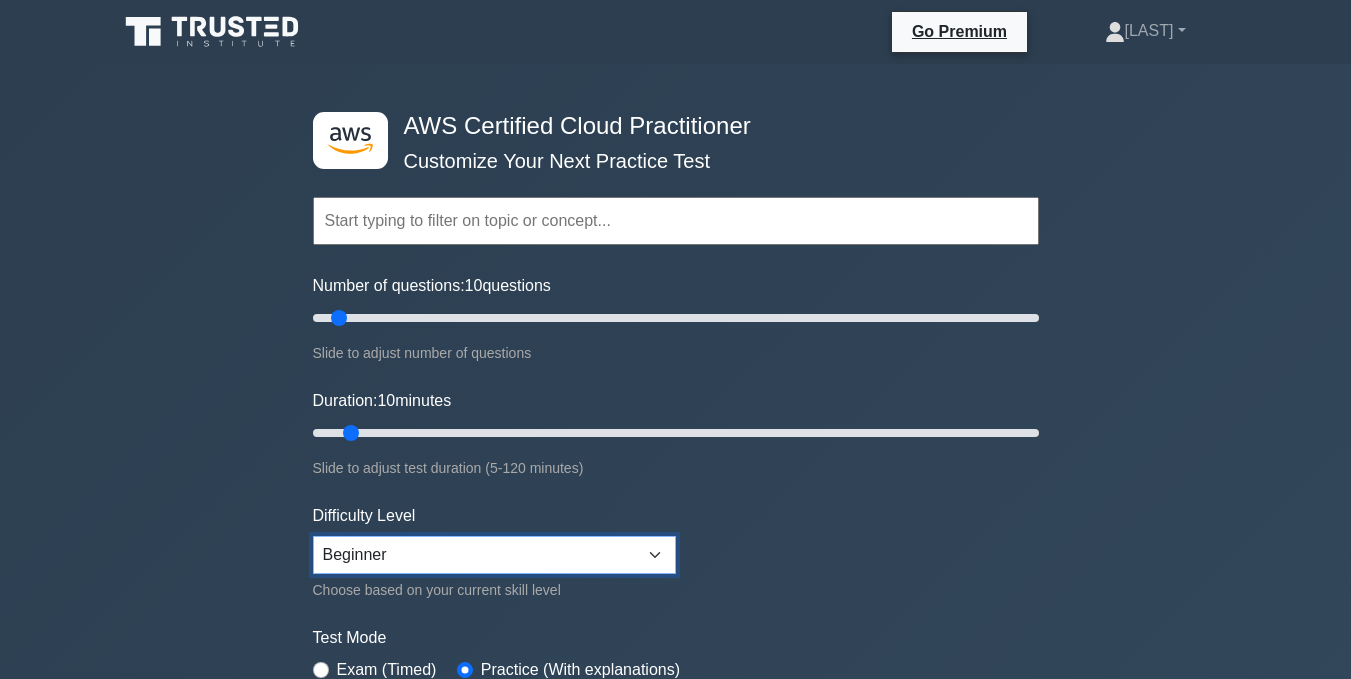 click on "Beginner
Intermediate
Expert" at bounding box center [494, 555] 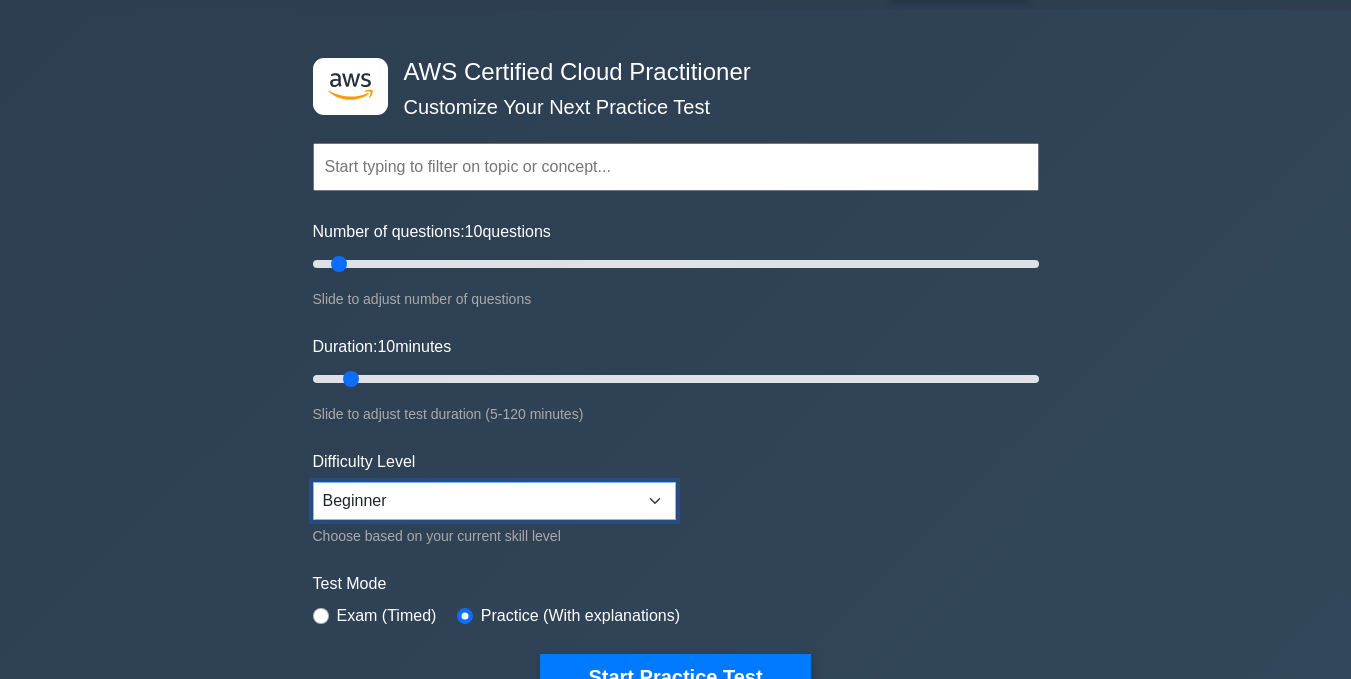 scroll, scrollTop: 0, scrollLeft: 0, axis: both 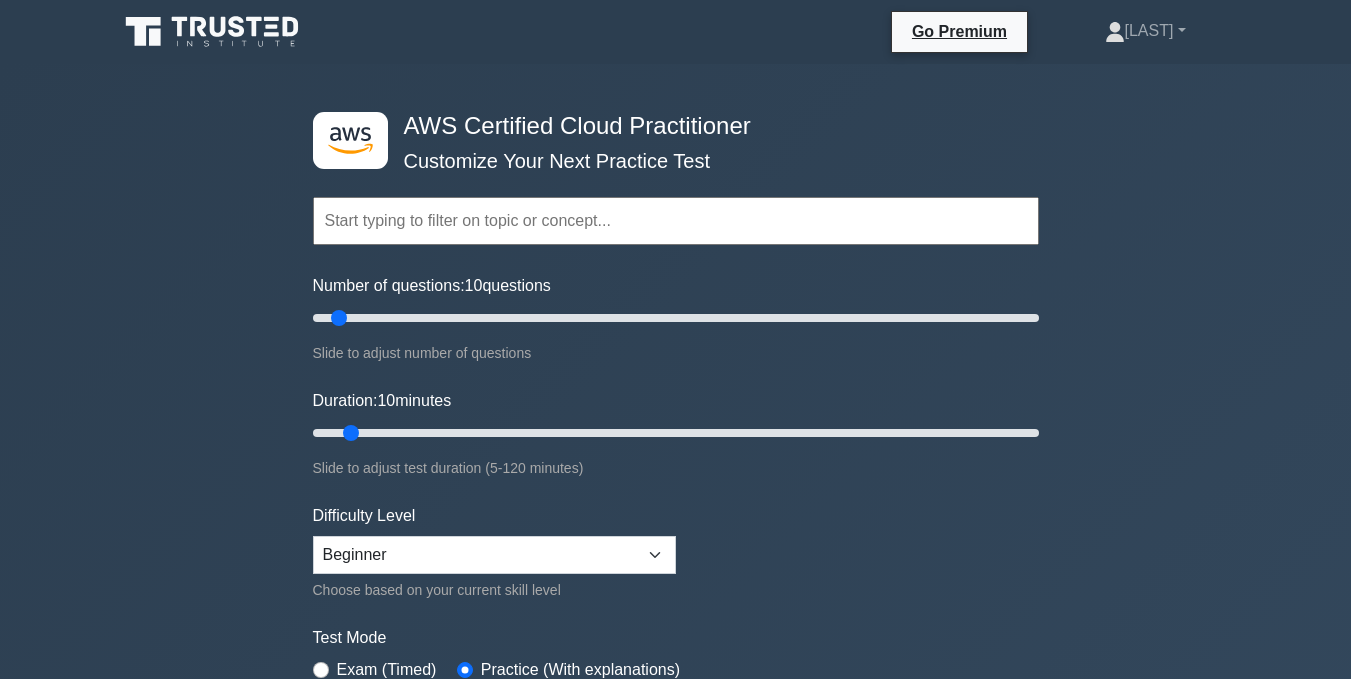 click at bounding box center (676, 221) 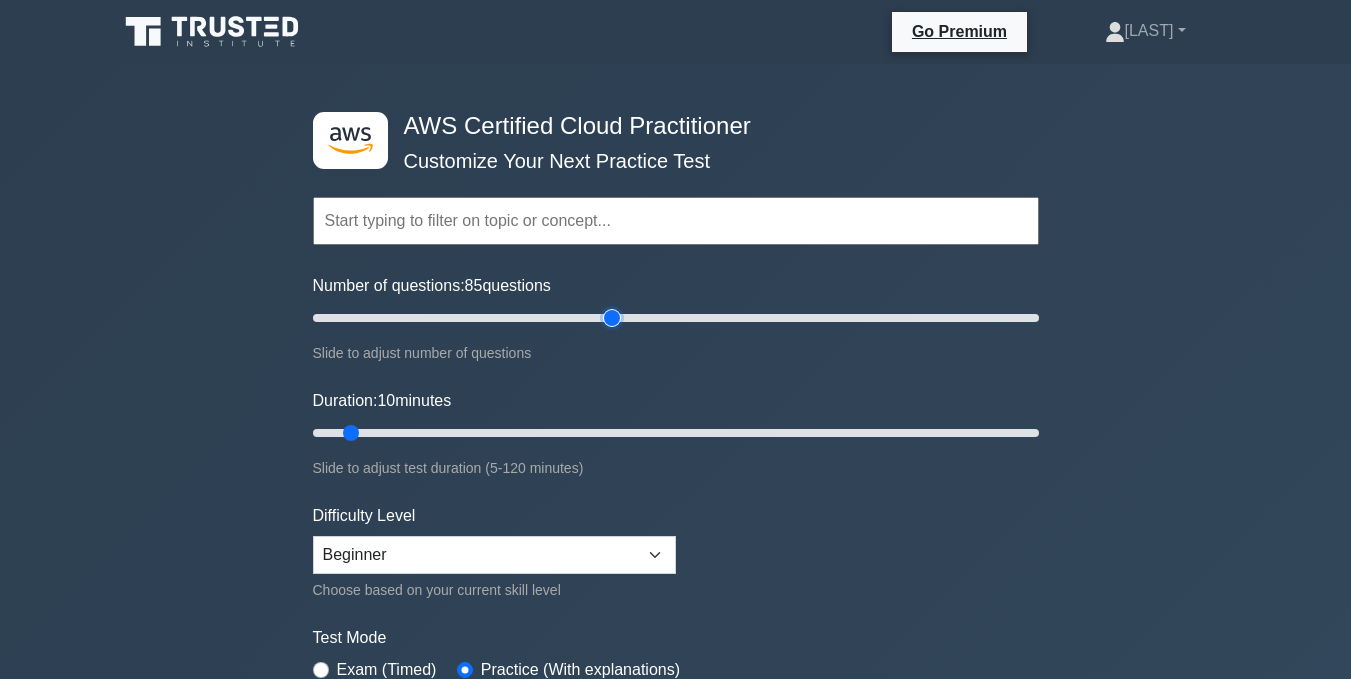 click on "Number of questions:  85  questions" at bounding box center [676, 318] 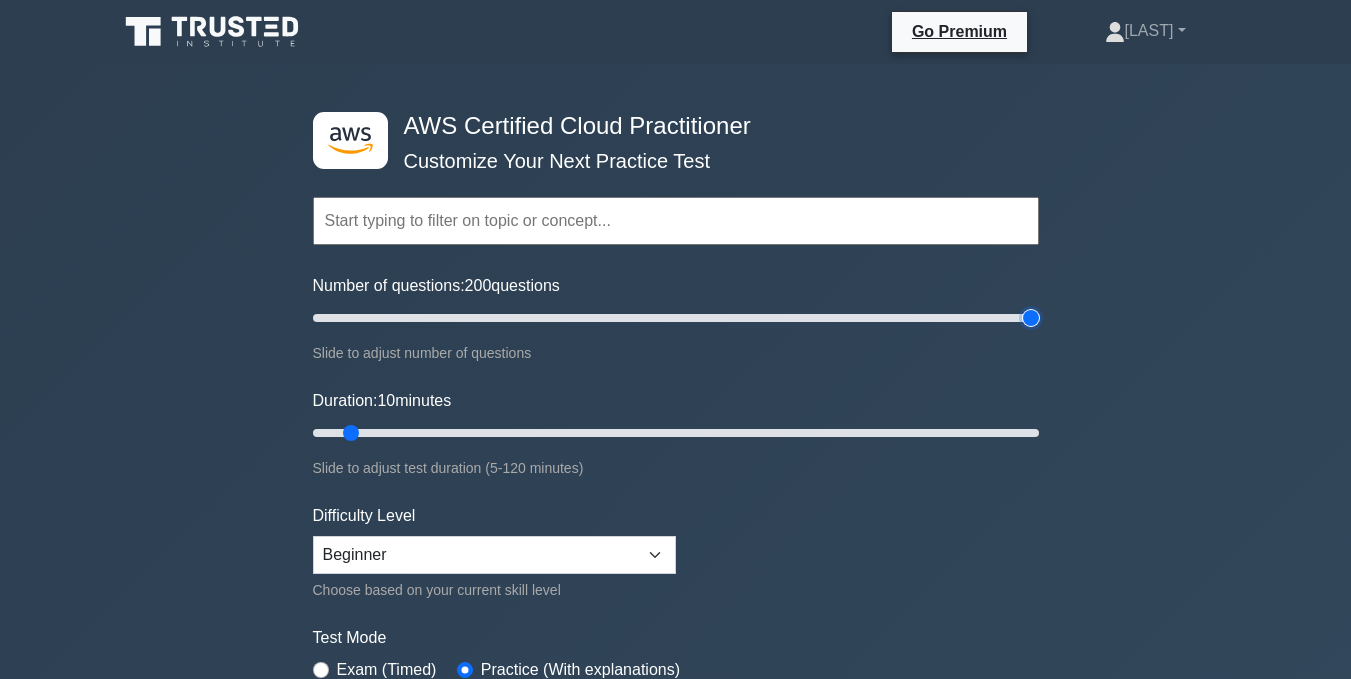 type on "200" 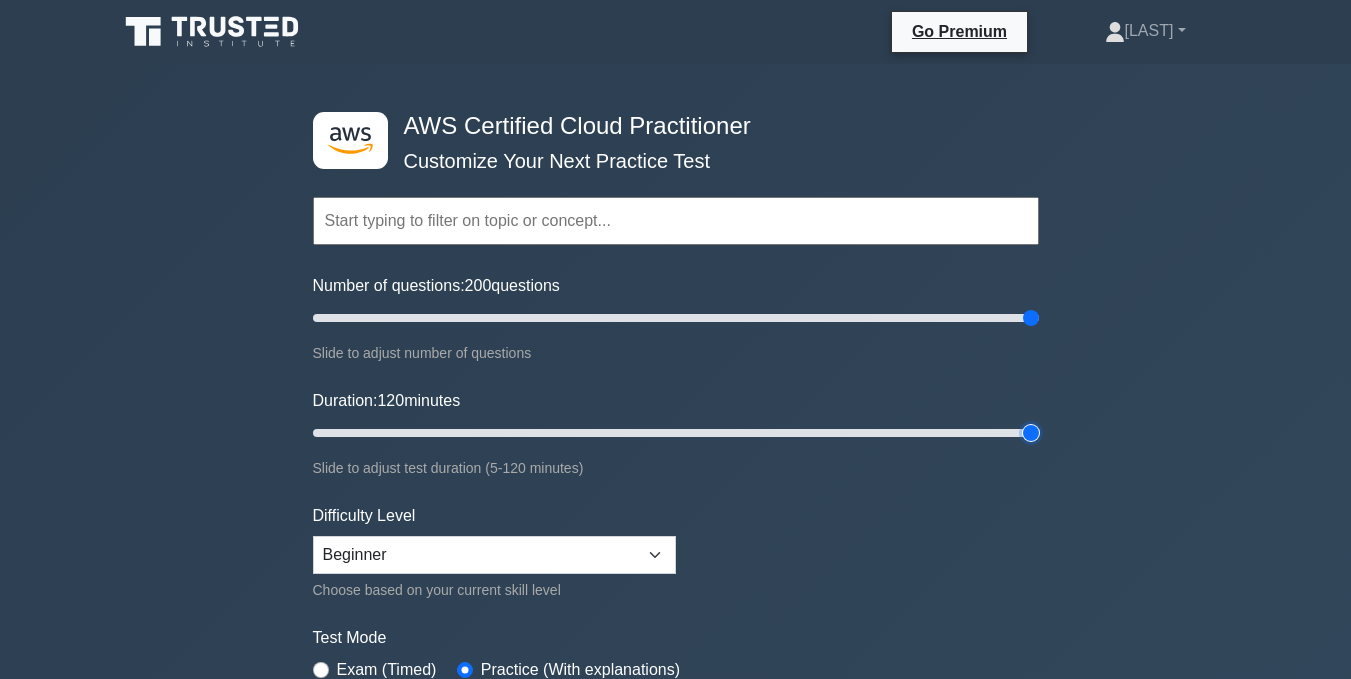 type on "120" 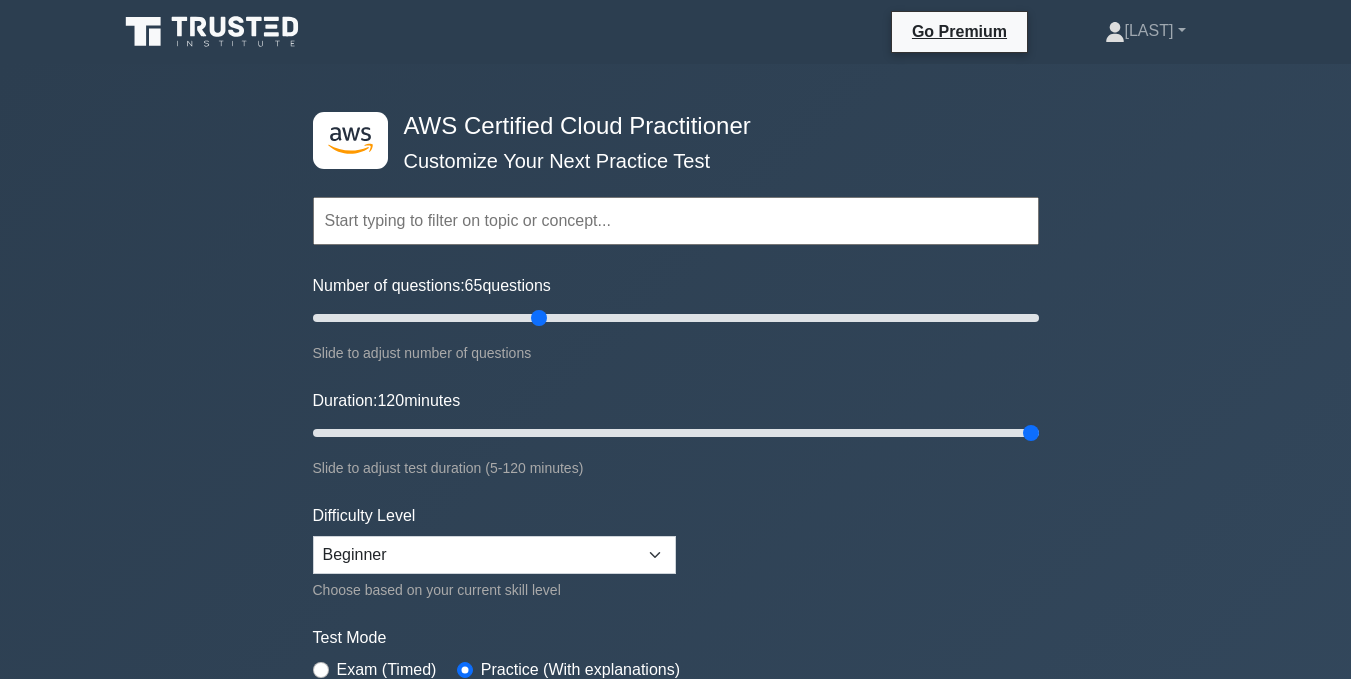 drag, startPoint x: 1037, startPoint y: 319, endPoint x: 540, endPoint y: 421, distance: 507.35886 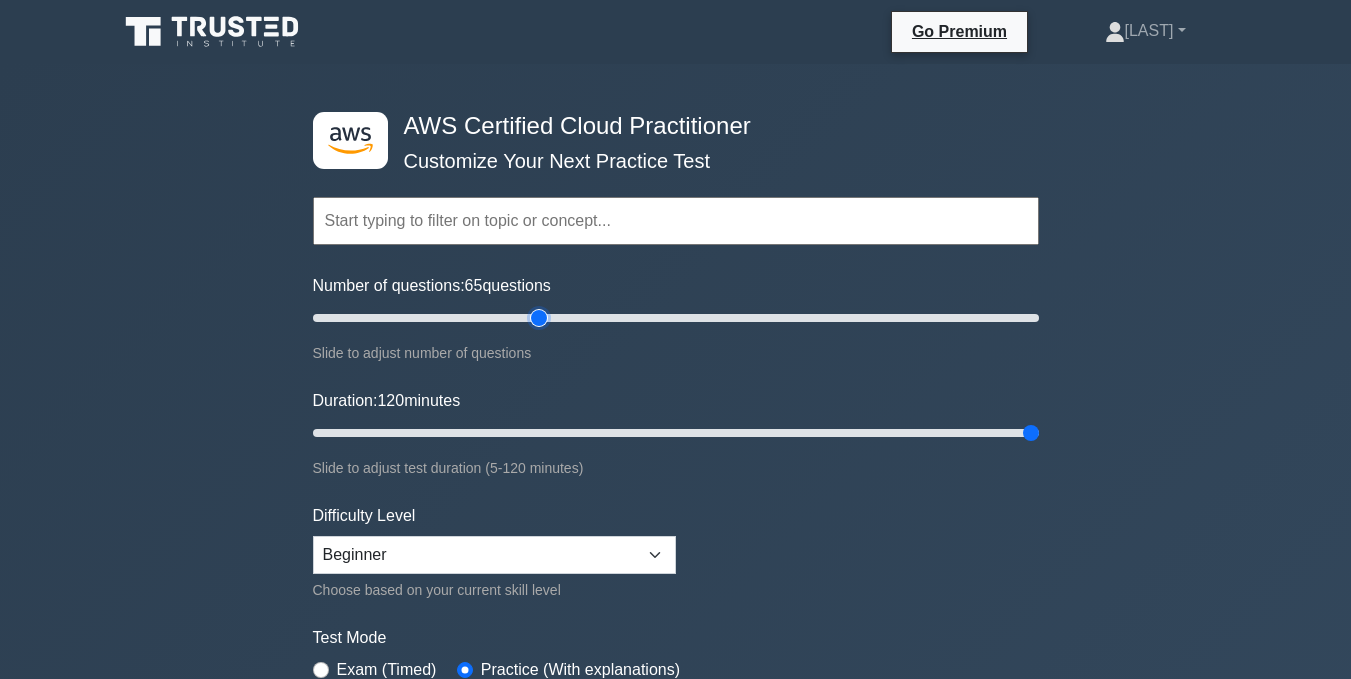 type on "65" 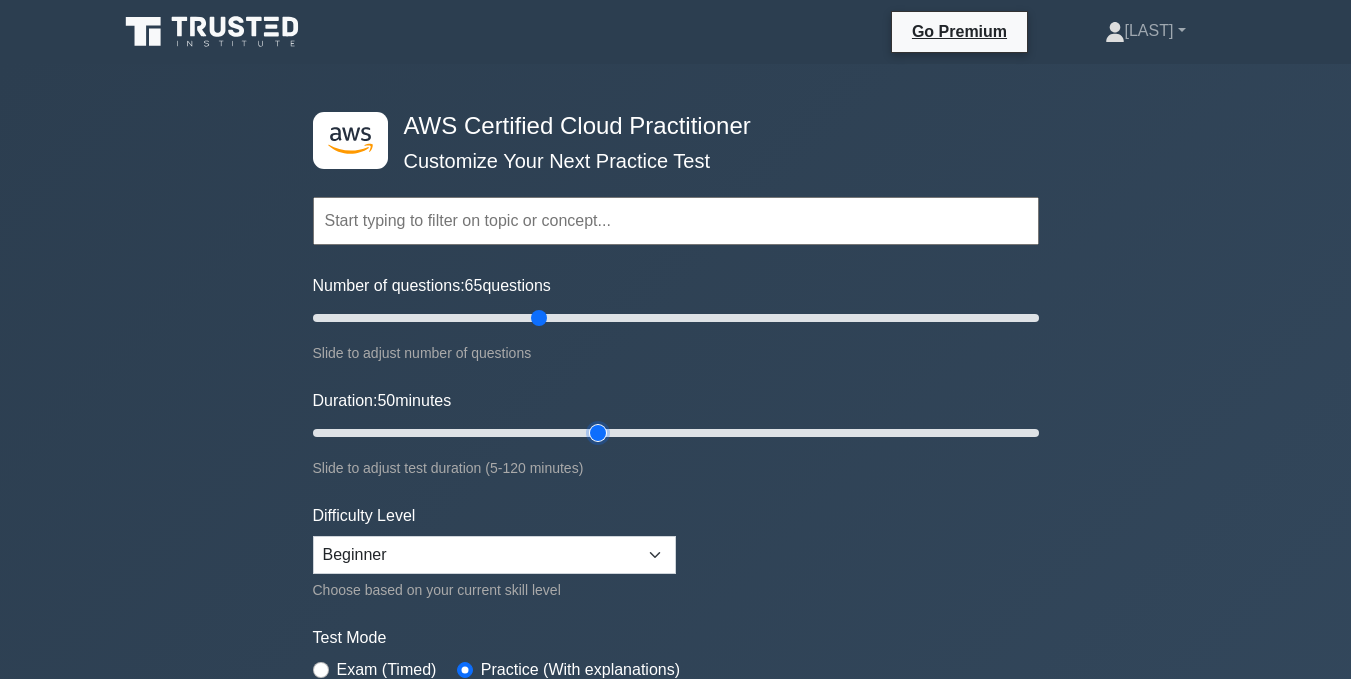click on "Duration:  50  minutes" at bounding box center [676, 433] 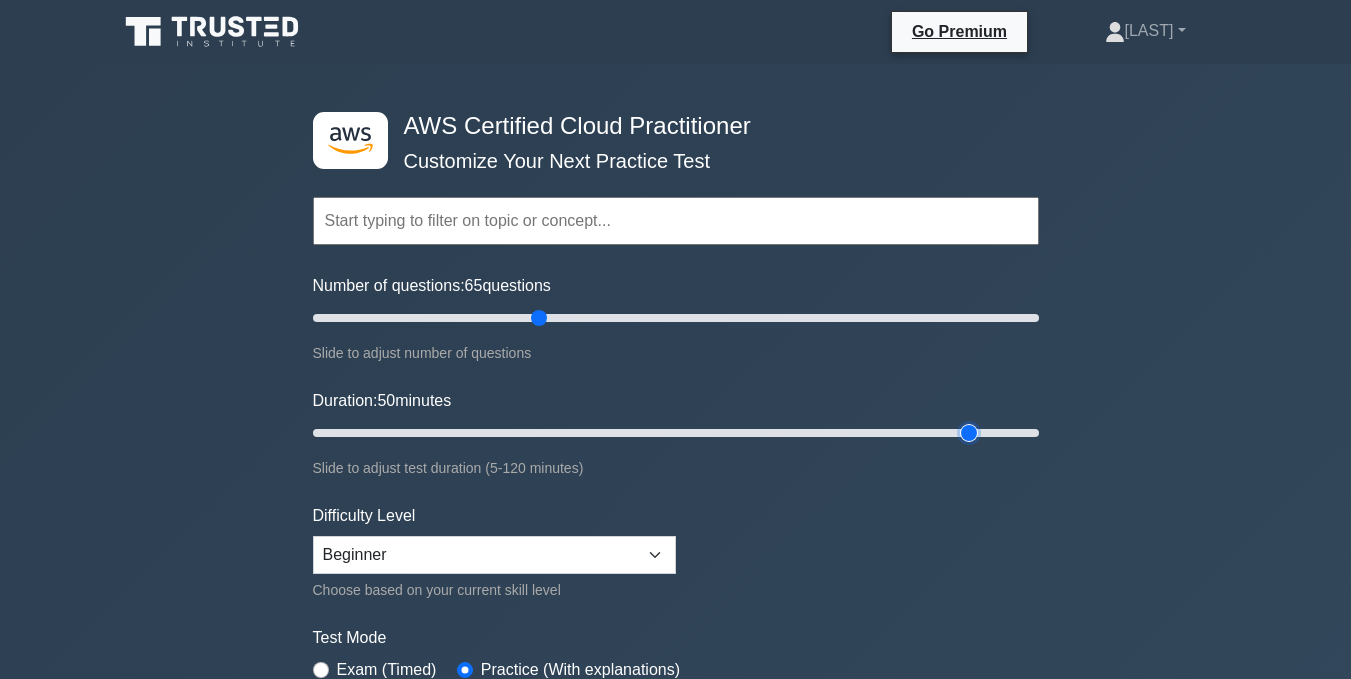click on "Duration:  50  minutes" at bounding box center (676, 433) 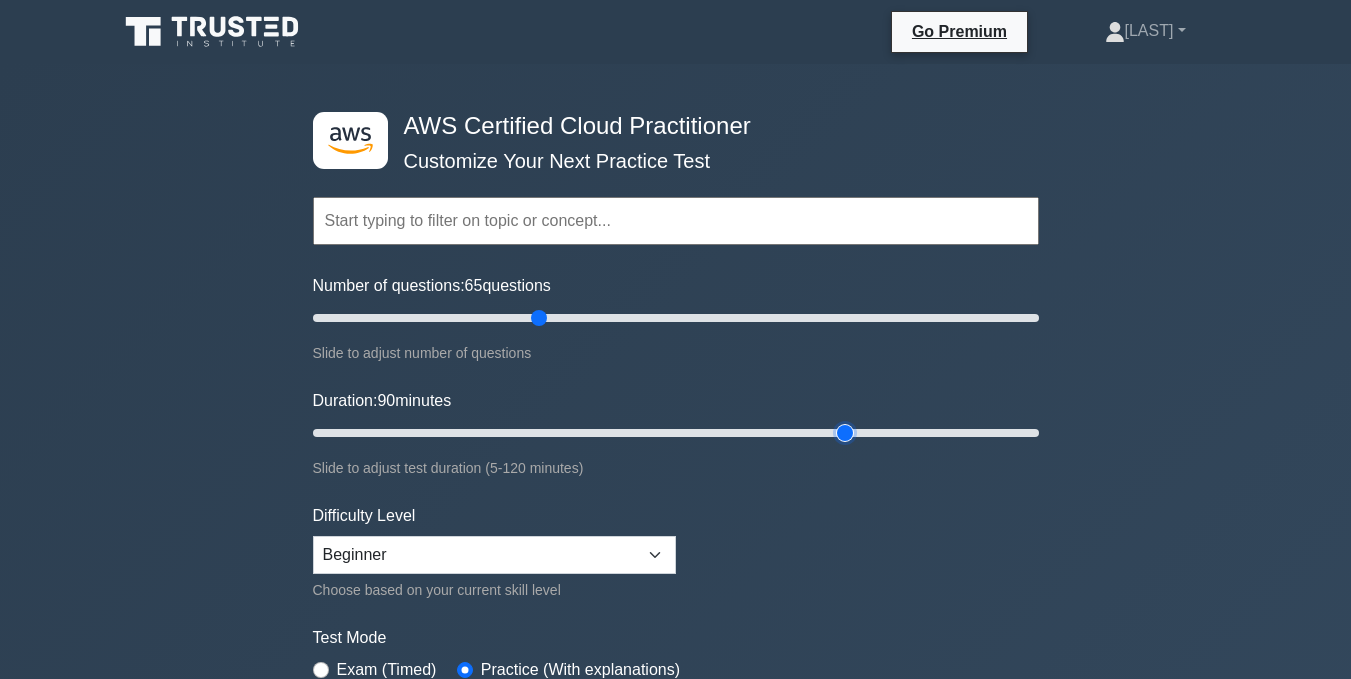 drag, startPoint x: 958, startPoint y: 432, endPoint x: 856, endPoint y: 465, distance: 107.205414 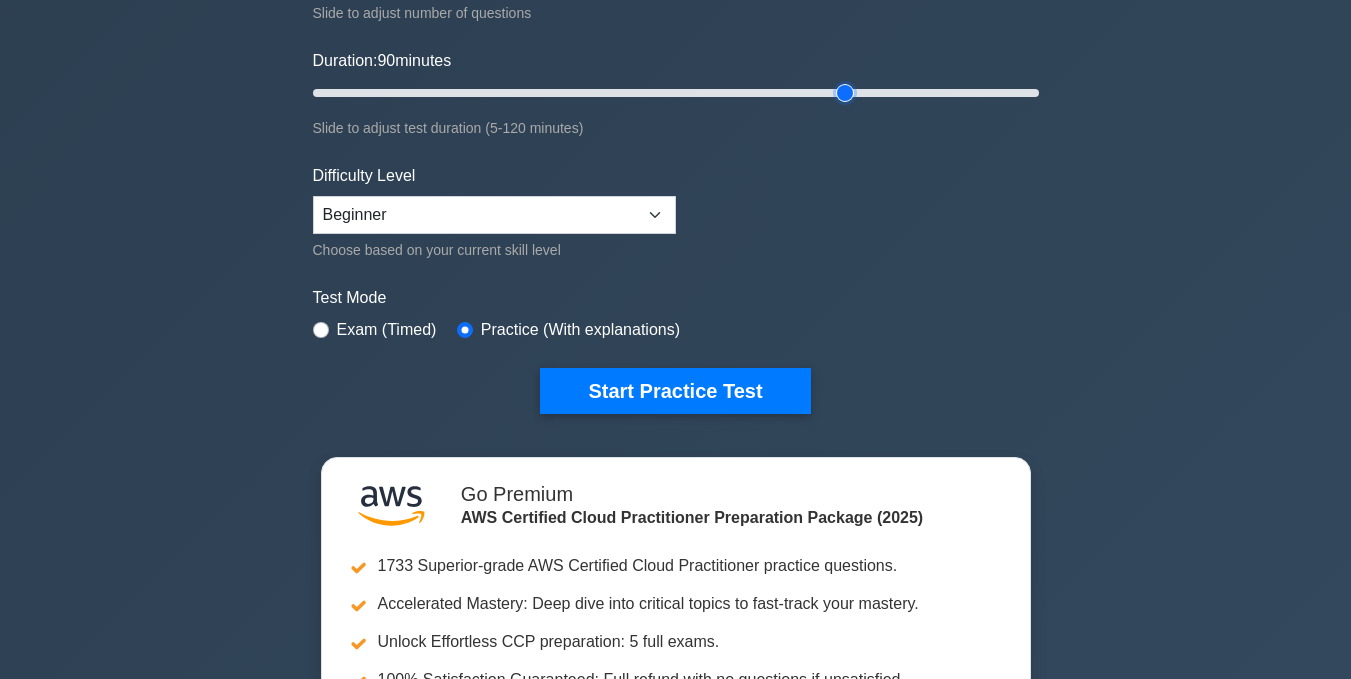 scroll, scrollTop: 200, scrollLeft: 0, axis: vertical 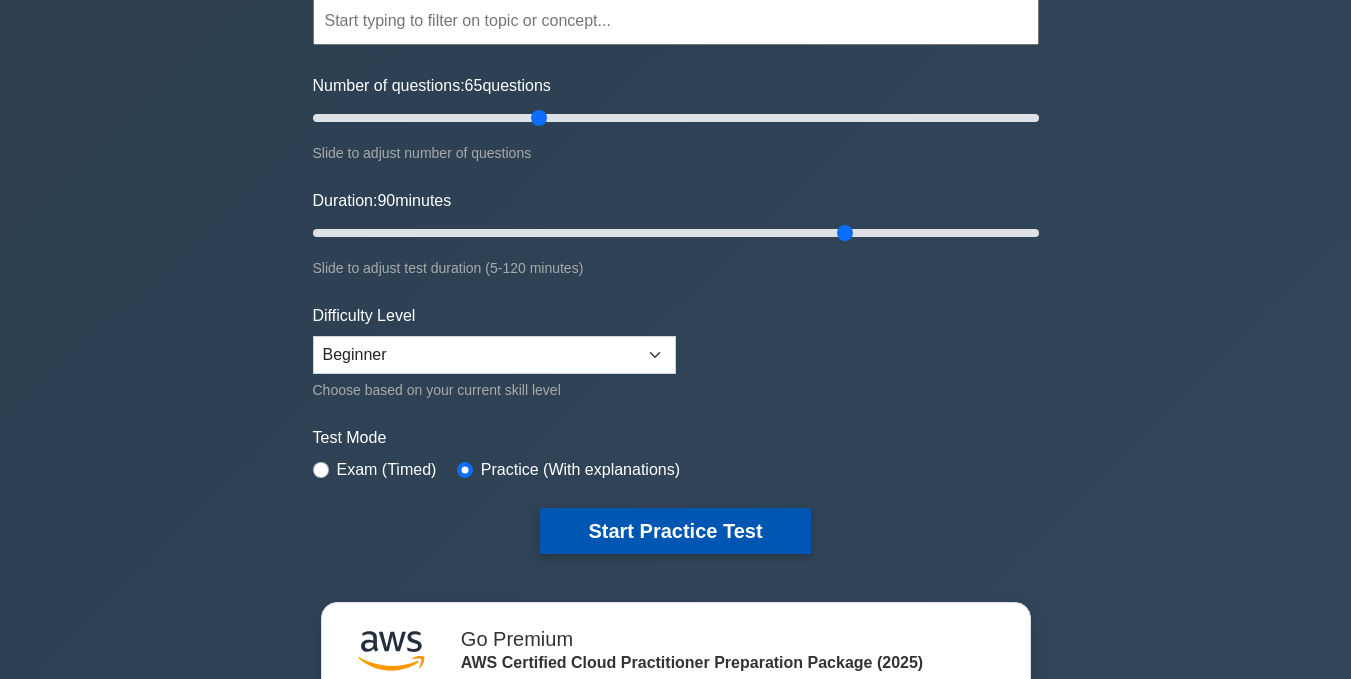 click on "Start Practice Test" at bounding box center (675, 531) 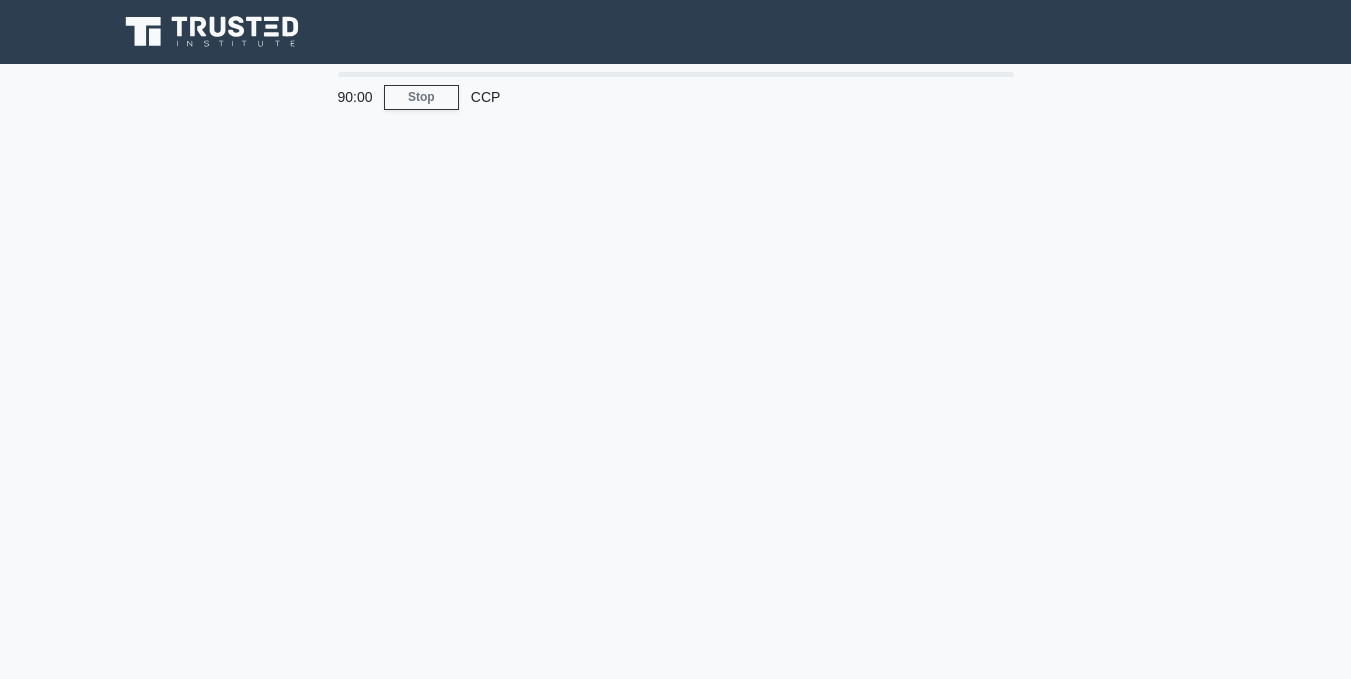 scroll, scrollTop: 0, scrollLeft: 0, axis: both 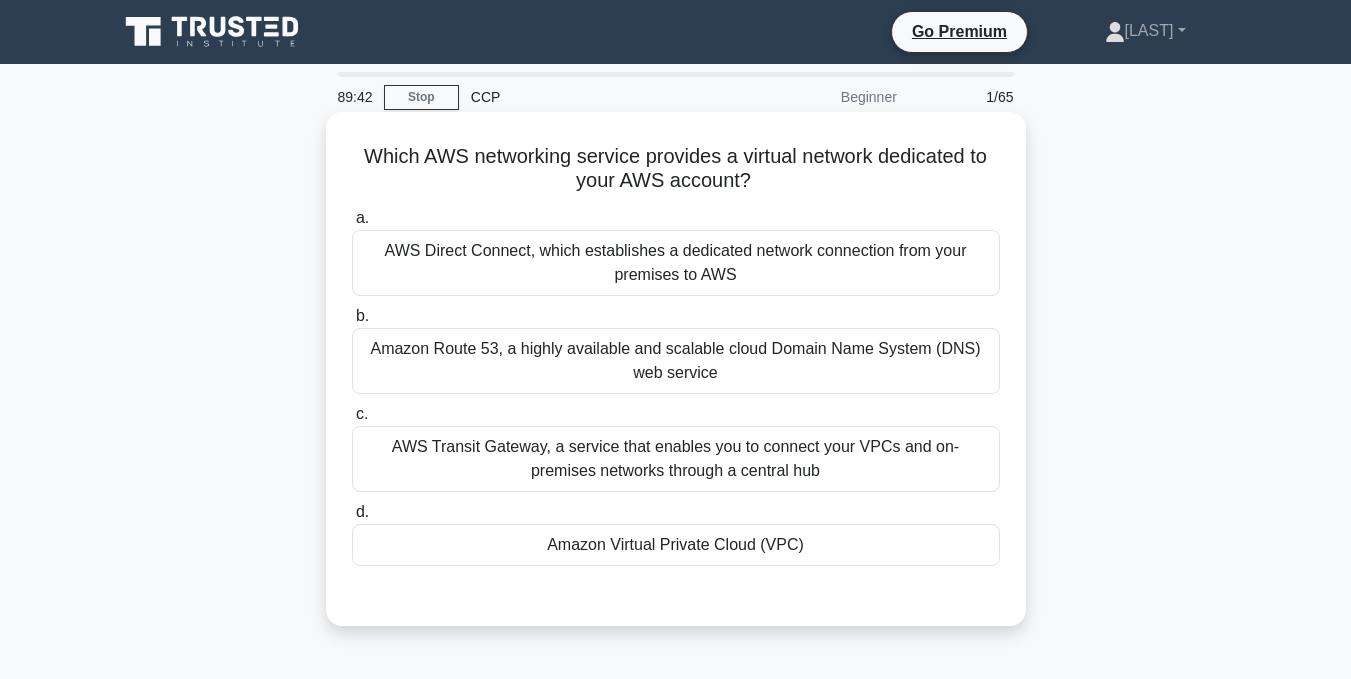 click on "AWS Direct Connect, which establishes a dedicated network connection from your premises to AWS" at bounding box center (676, 263) 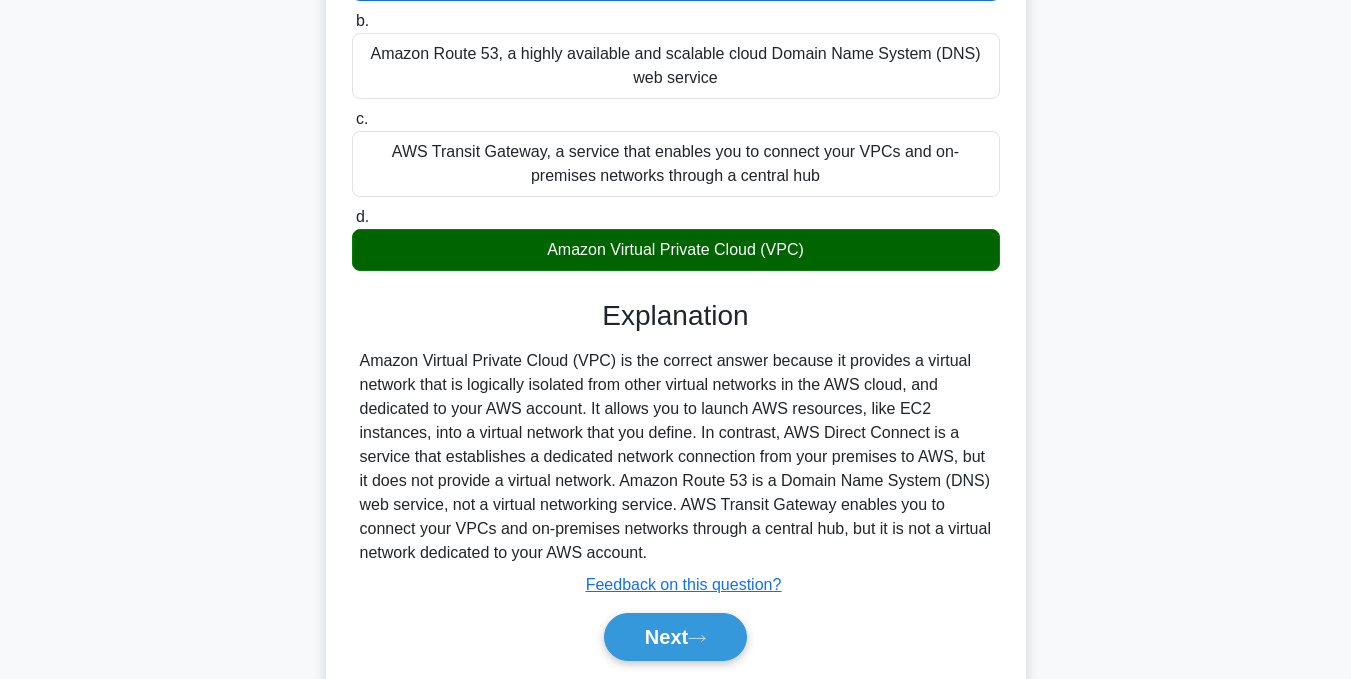 scroll, scrollTop: 300, scrollLeft: 0, axis: vertical 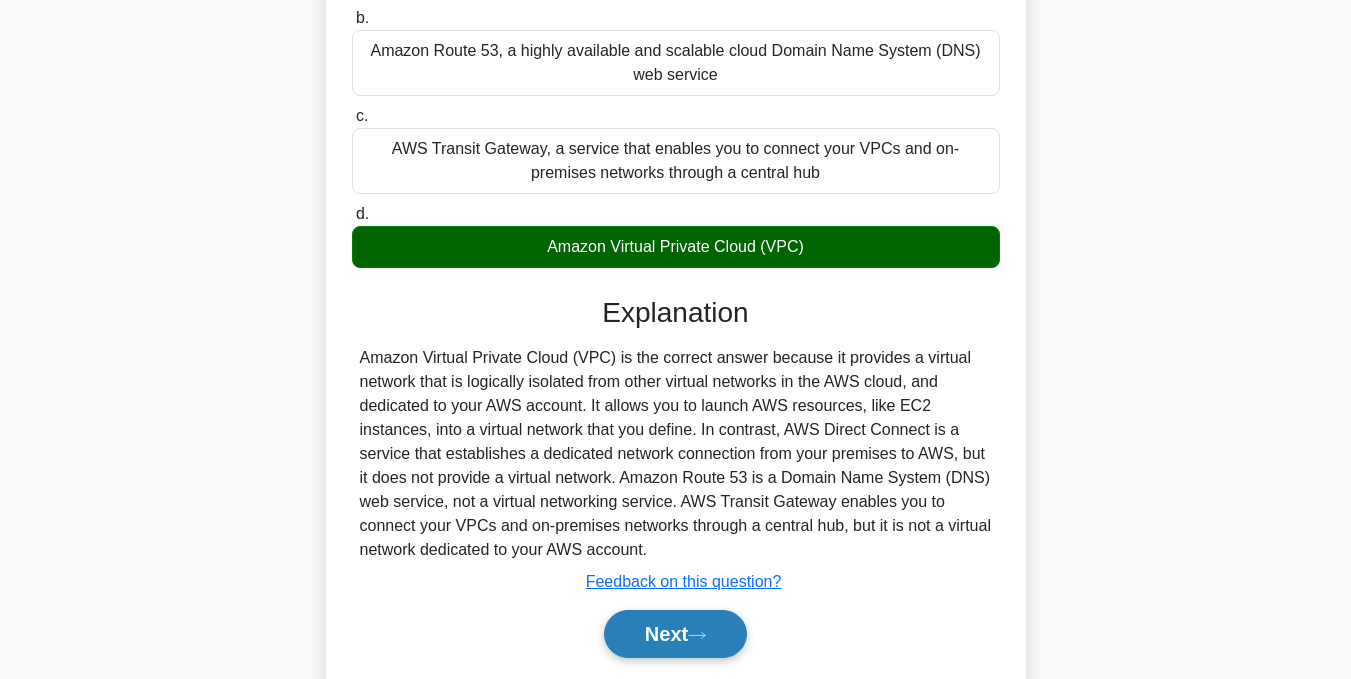 click on "Next" at bounding box center (675, 634) 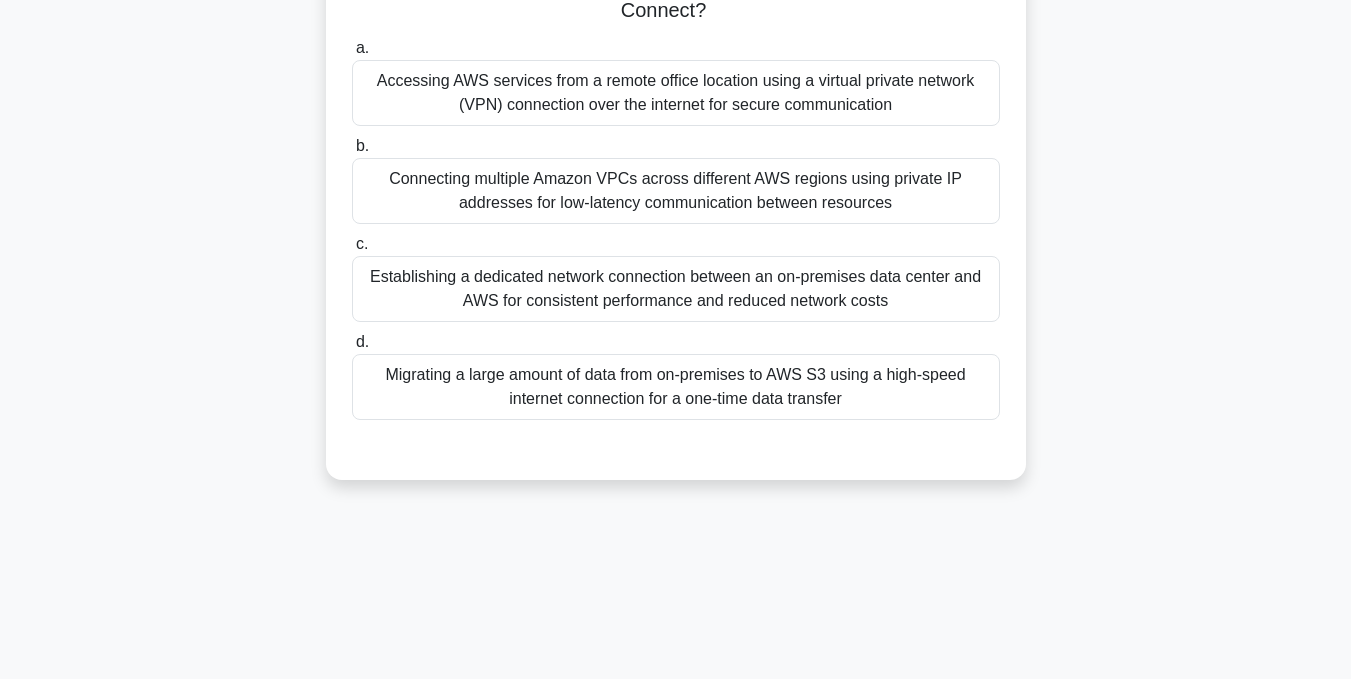scroll, scrollTop: 0, scrollLeft: 0, axis: both 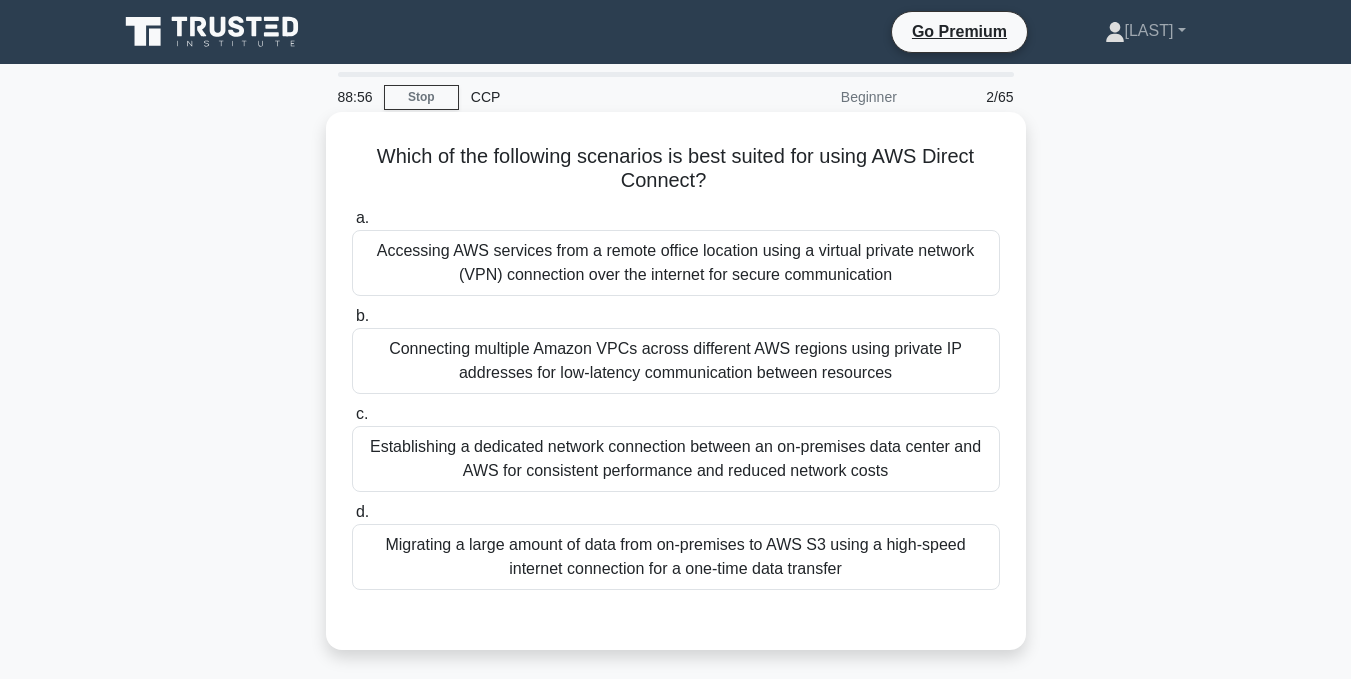 click on "Establishing a dedicated network connection between an on-premises data center and AWS for consistent performance and reduced network costs" at bounding box center [676, 459] 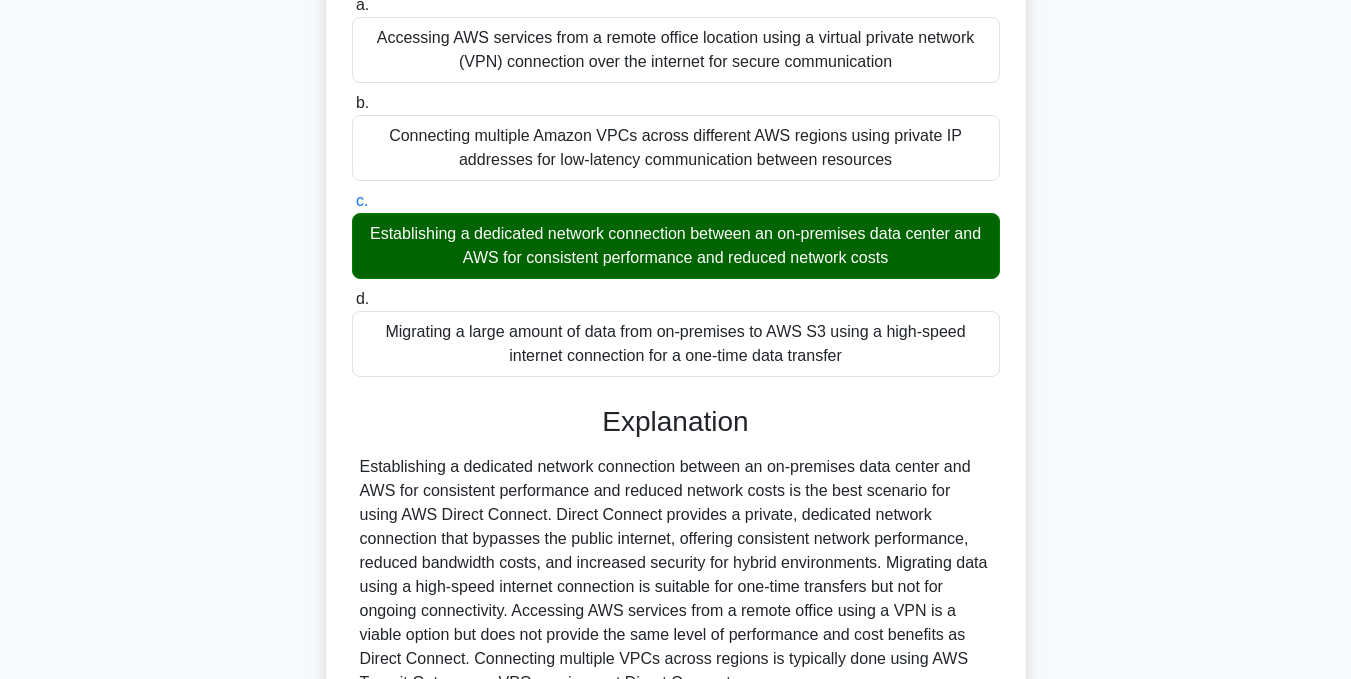 scroll, scrollTop: 400, scrollLeft: 0, axis: vertical 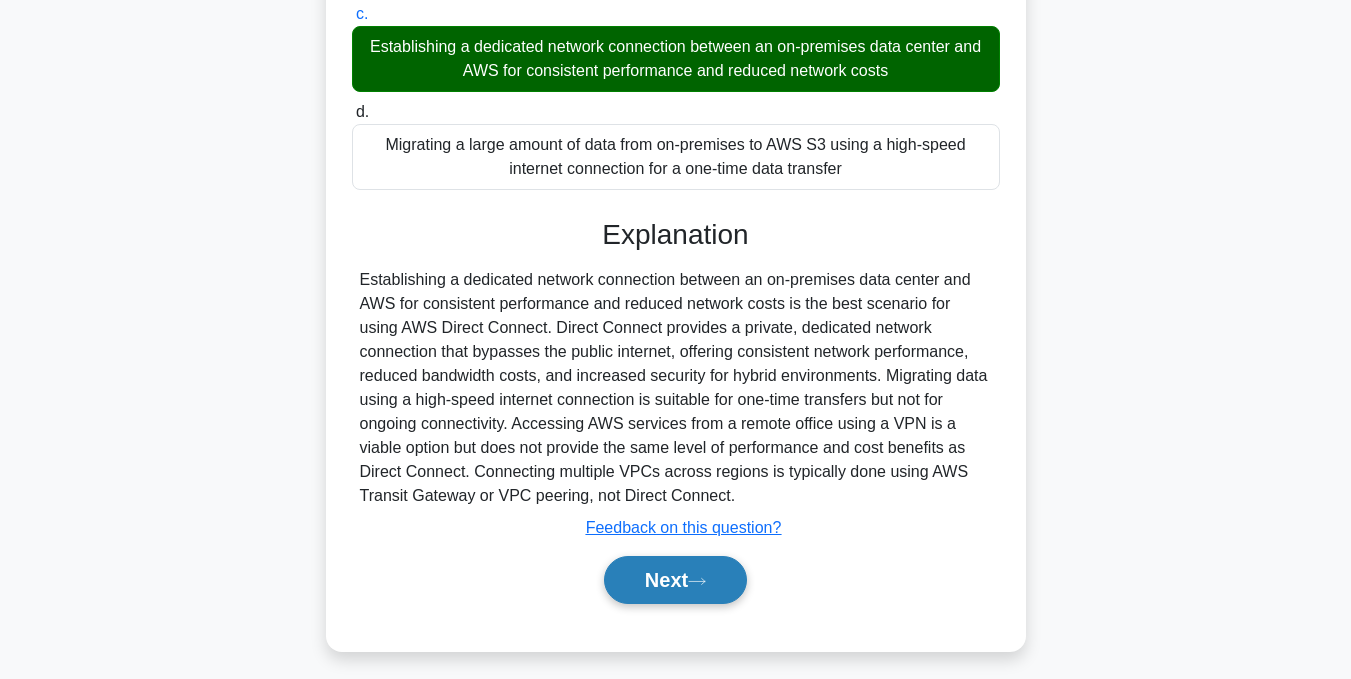 click on "Next" at bounding box center [675, 580] 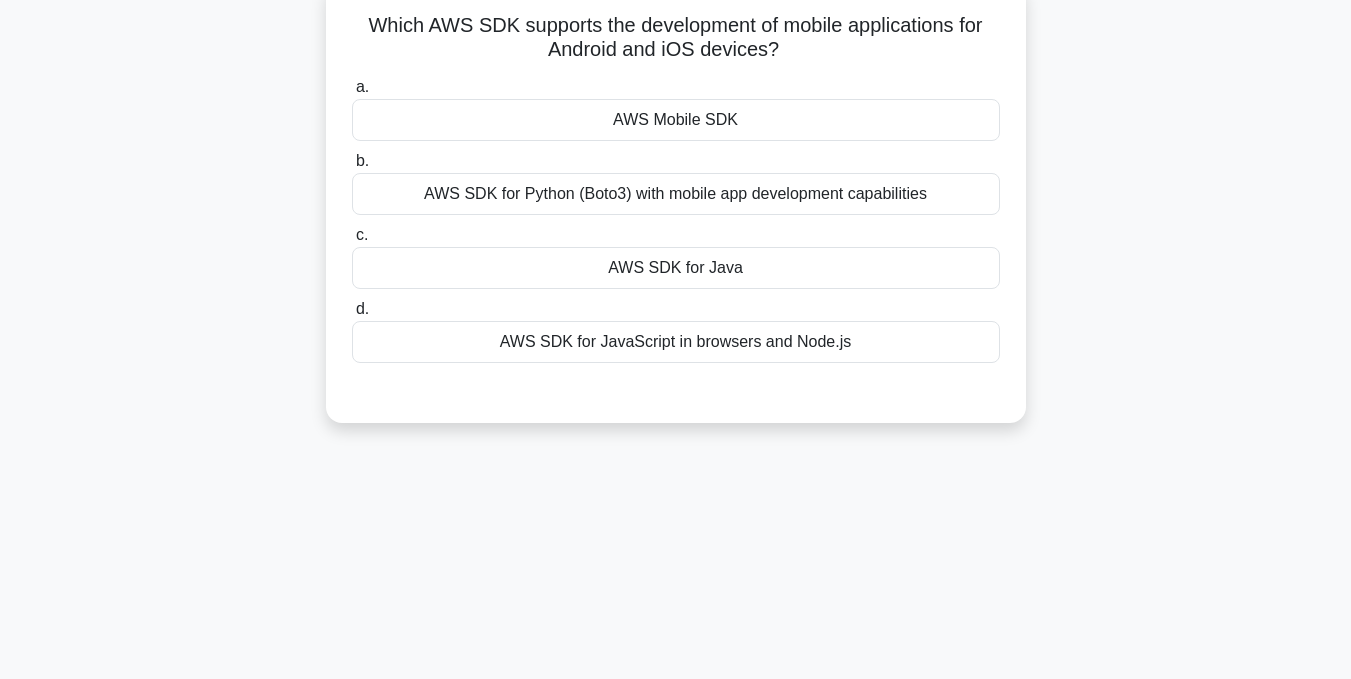scroll, scrollTop: 100, scrollLeft: 0, axis: vertical 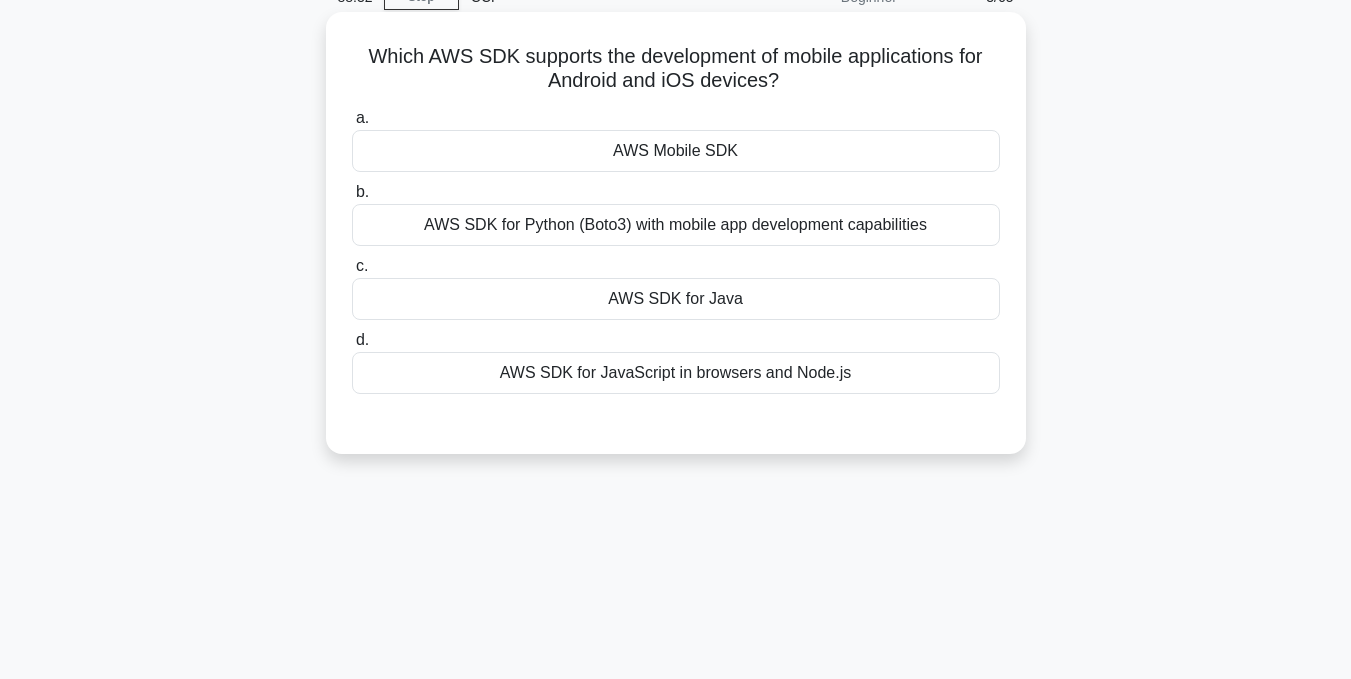 click on "AWS Mobile SDK" at bounding box center [676, 151] 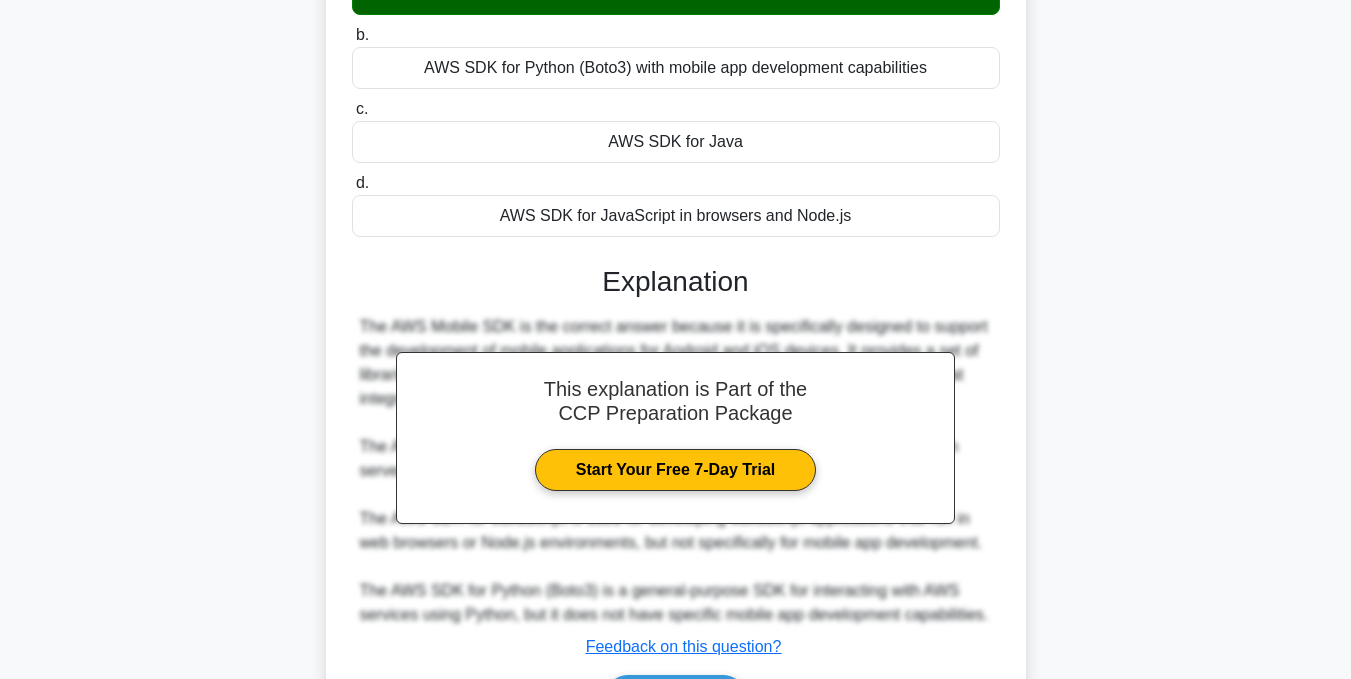 scroll, scrollTop: 401, scrollLeft: 0, axis: vertical 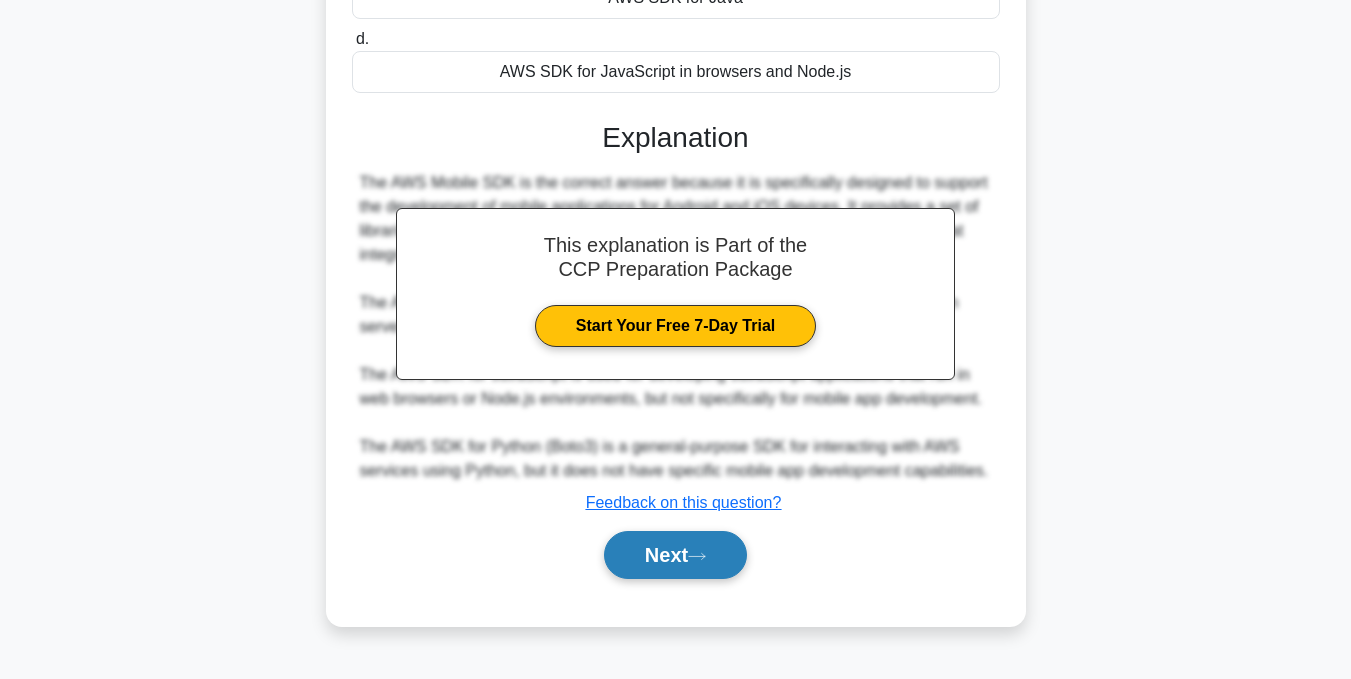 click on "Next" at bounding box center (675, 555) 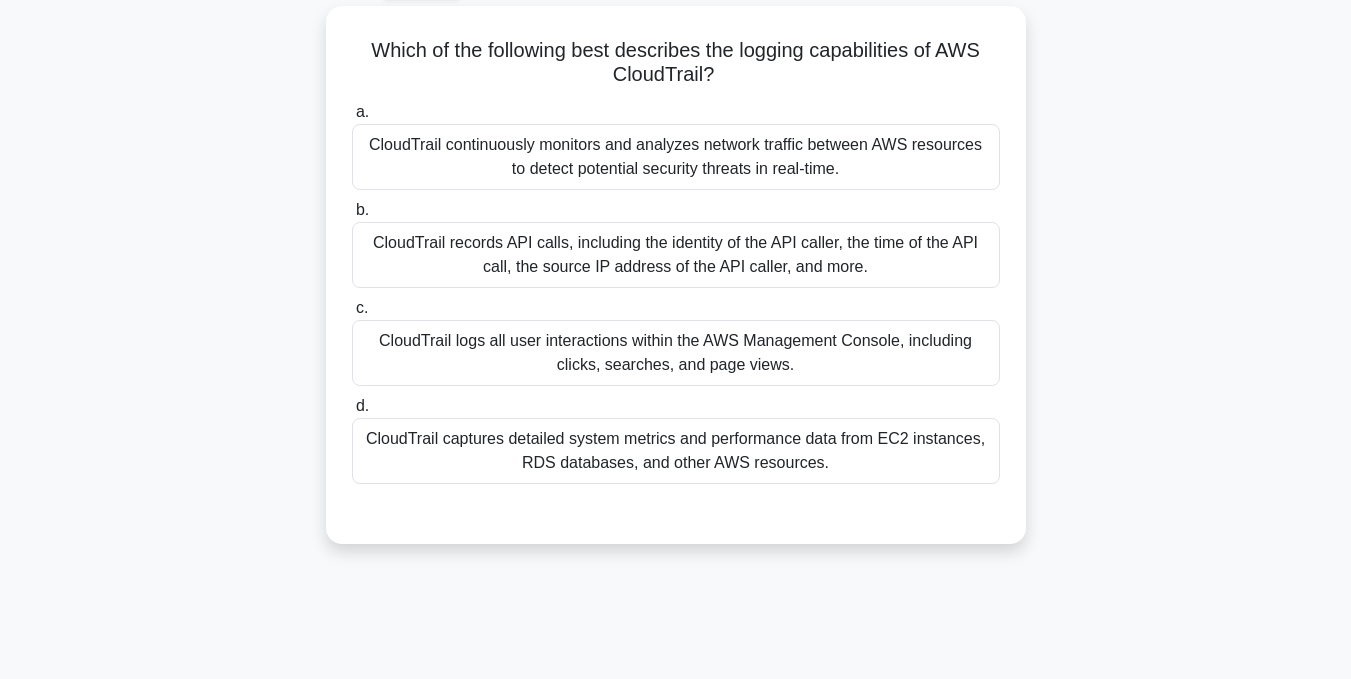 scroll, scrollTop: 101, scrollLeft: 0, axis: vertical 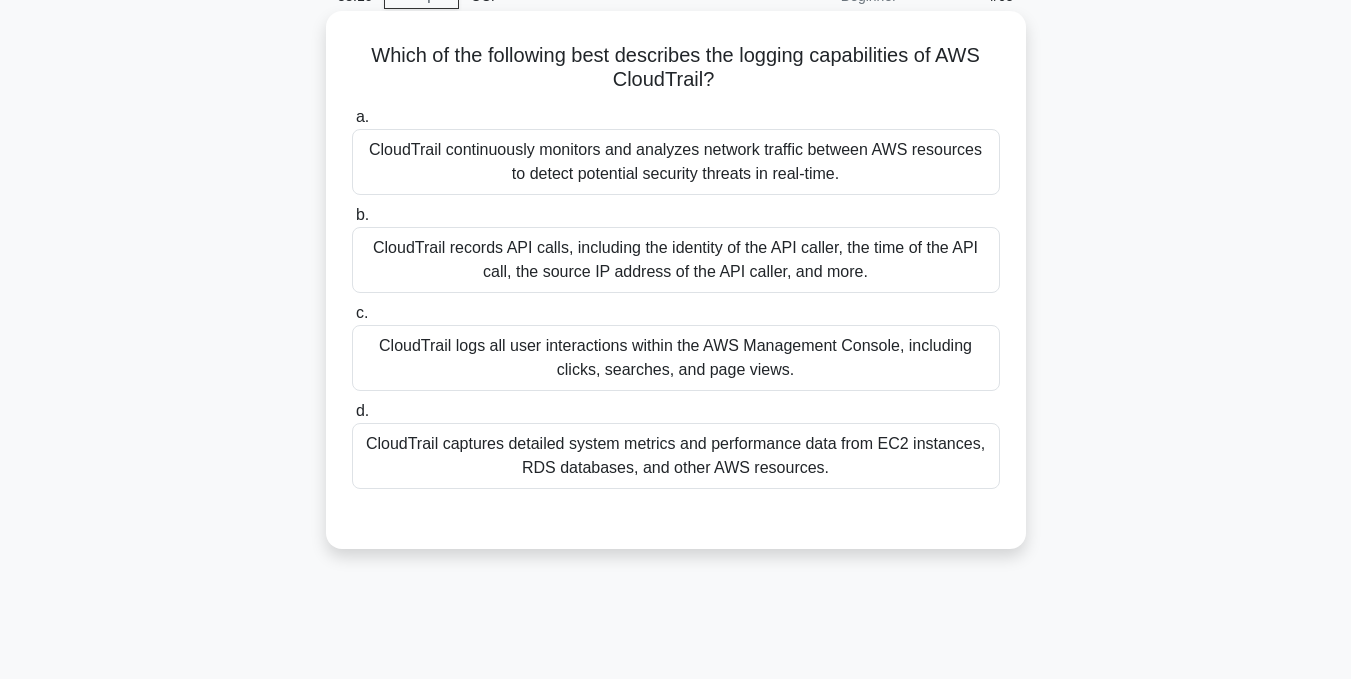 click on "CloudTrail logs all user interactions within the AWS Management Console, including clicks, searches, and page views." at bounding box center (676, 358) 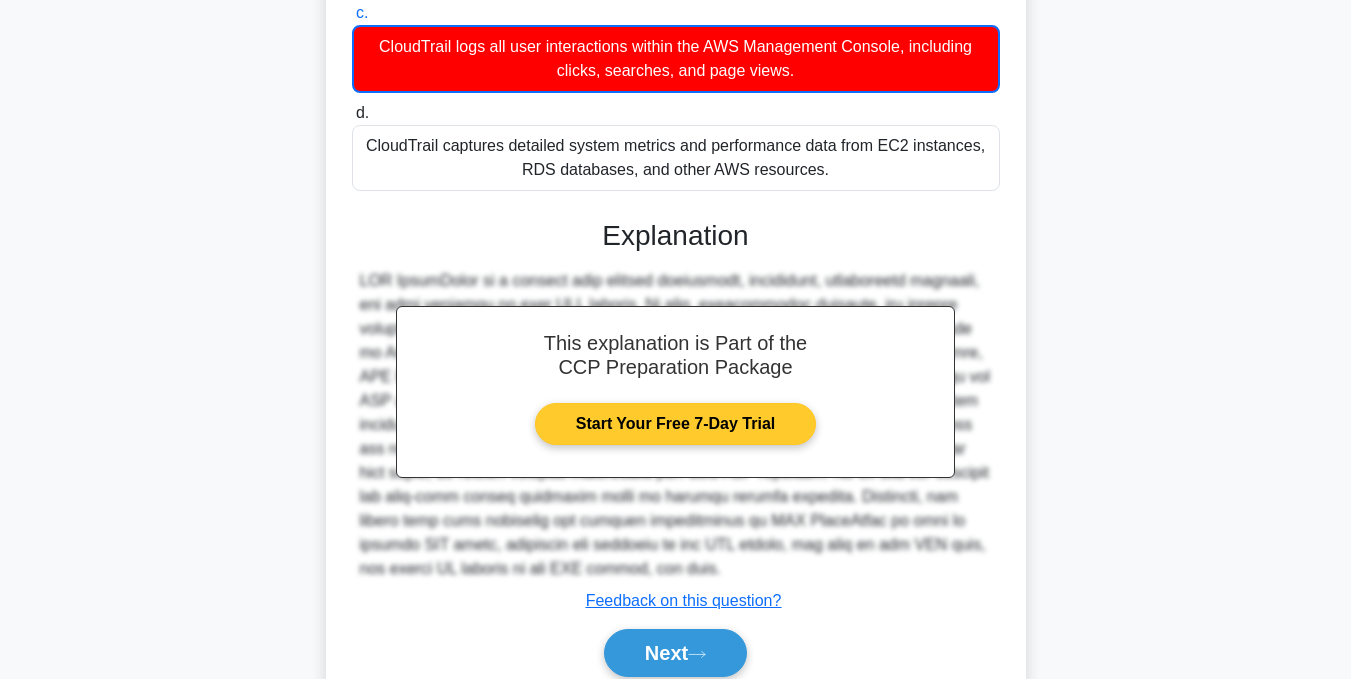 scroll, scrollTop: 485, scrollLeft: 0, axis: vertical 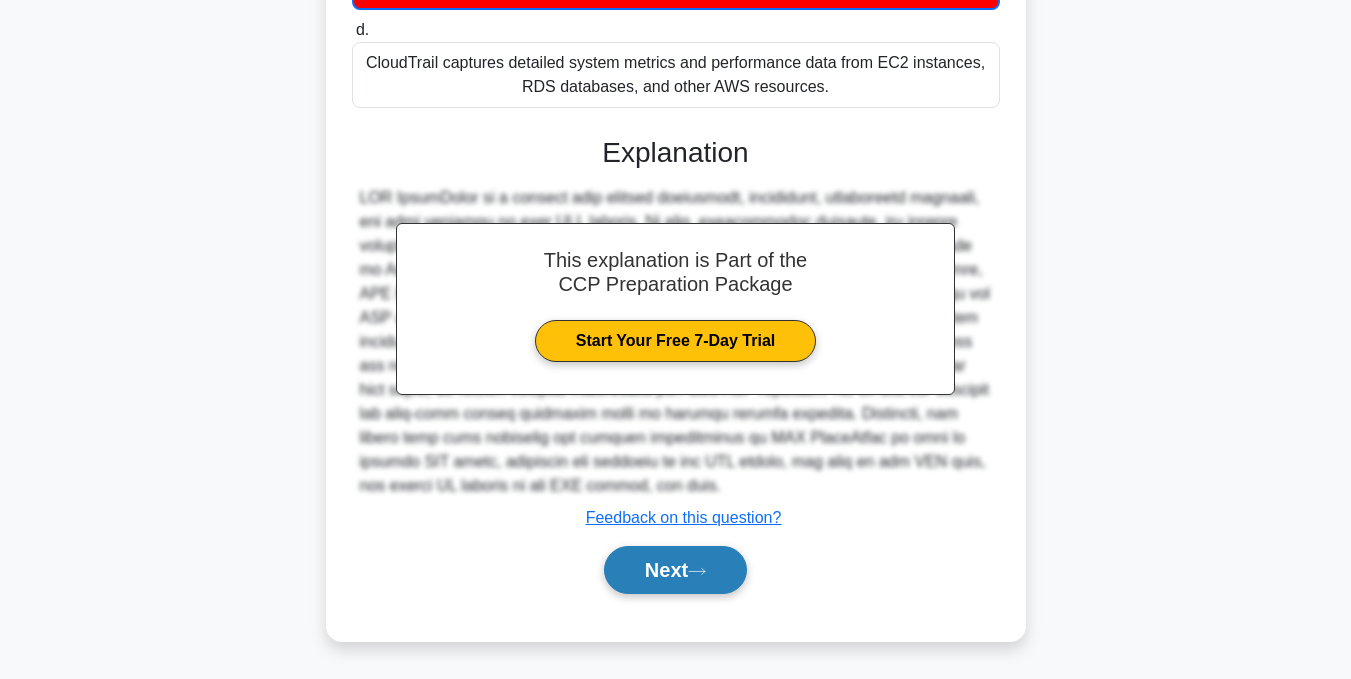 click on "Next" at bounding box center [675, 570] 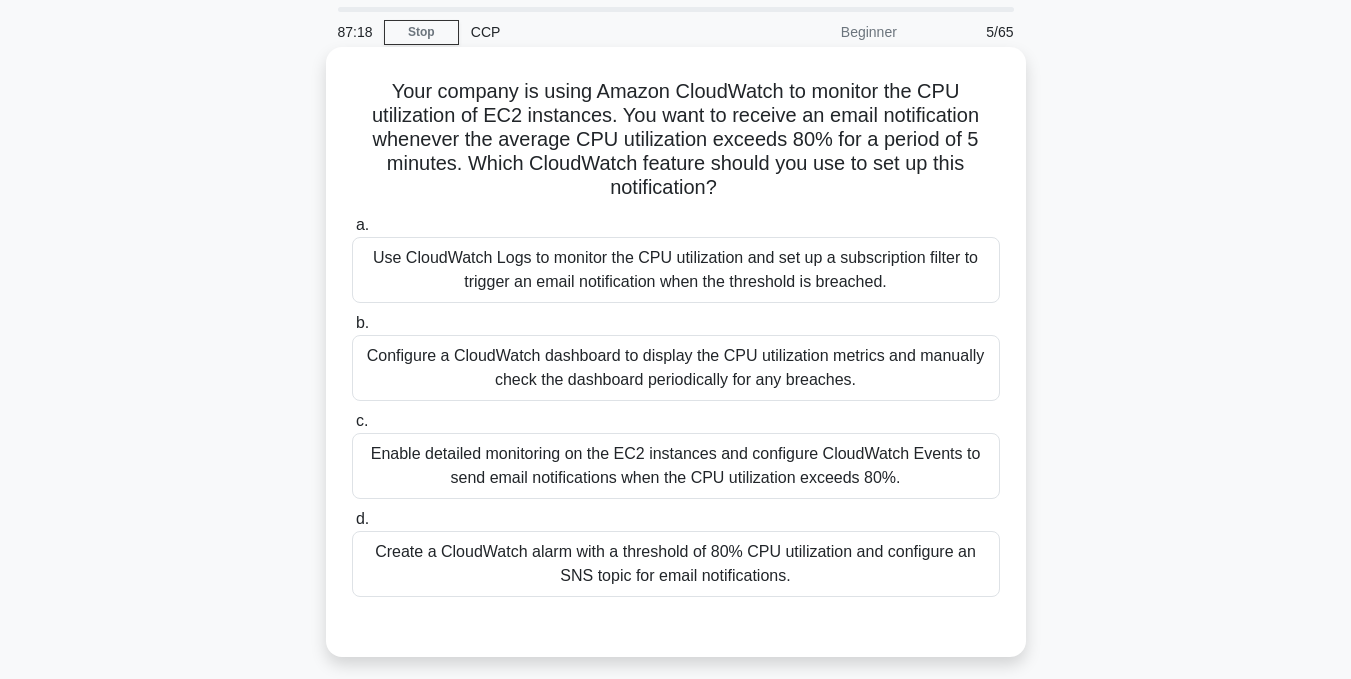 scroll, scrollTop: 100, scrollLeft: 0, axis: vertical 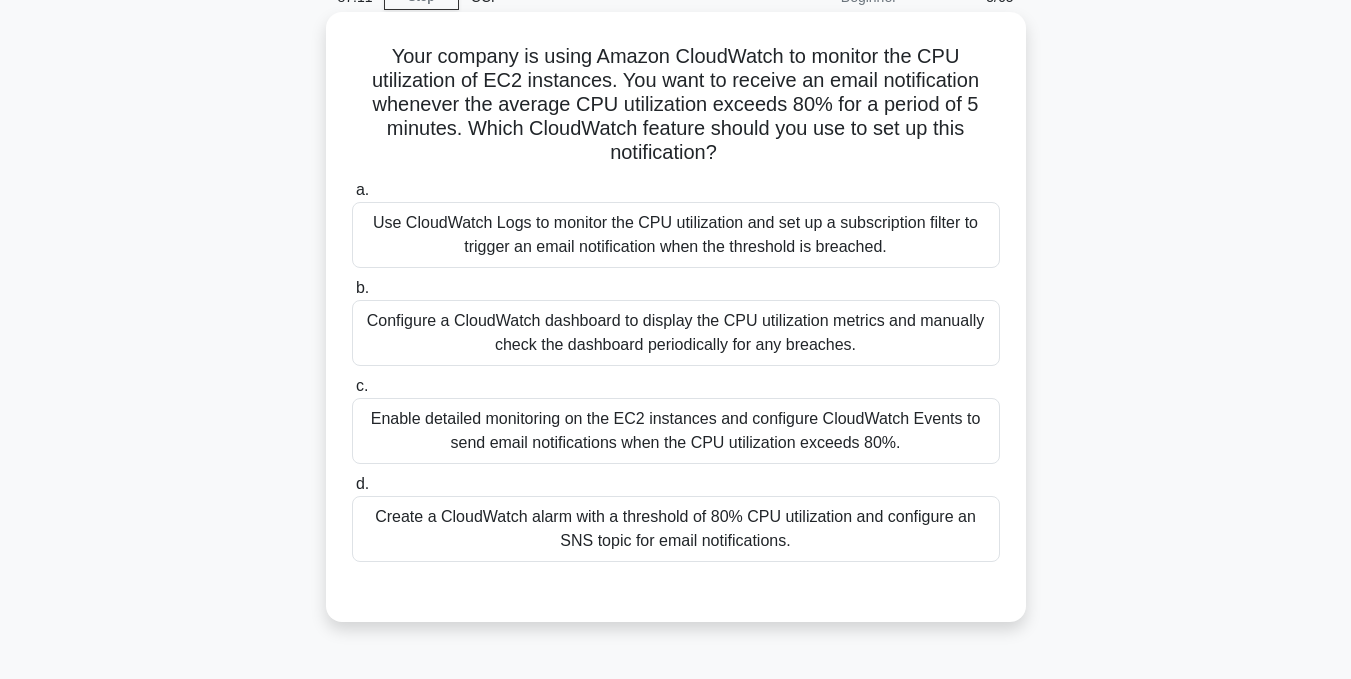 click on "Create a CloudWatch alarm with a threshold of 80% CPU utilization and configure an SNS topic for email notifications." at bounding box center [676, 529] 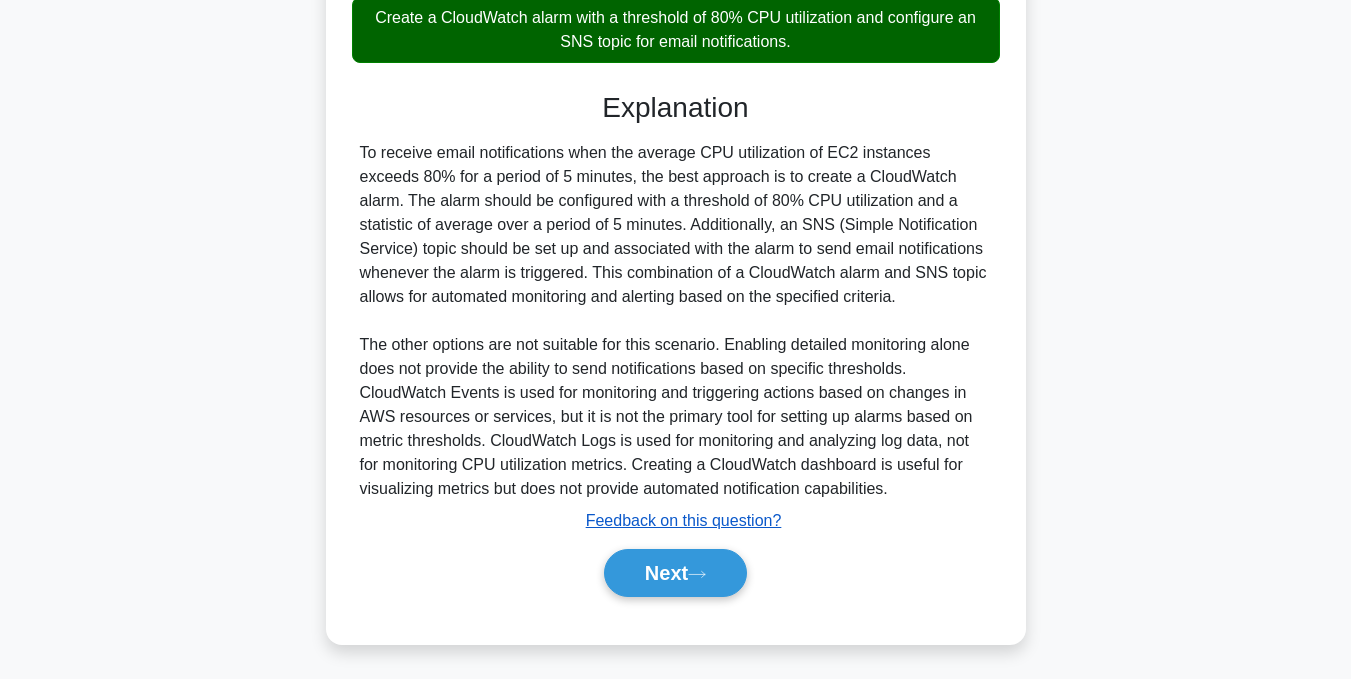 scroll, scrollTop: 600, scrollLeft: 0, axis: vertical 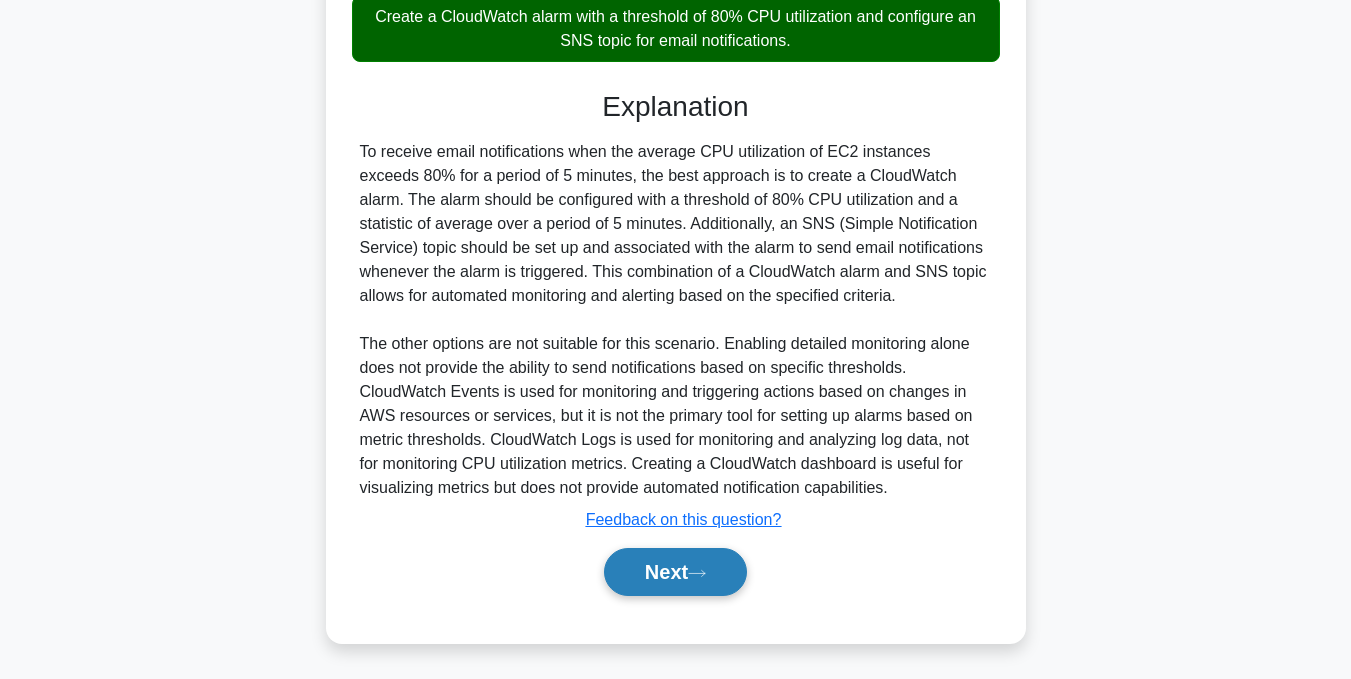click on "Next" at bounding box center [675, 572] 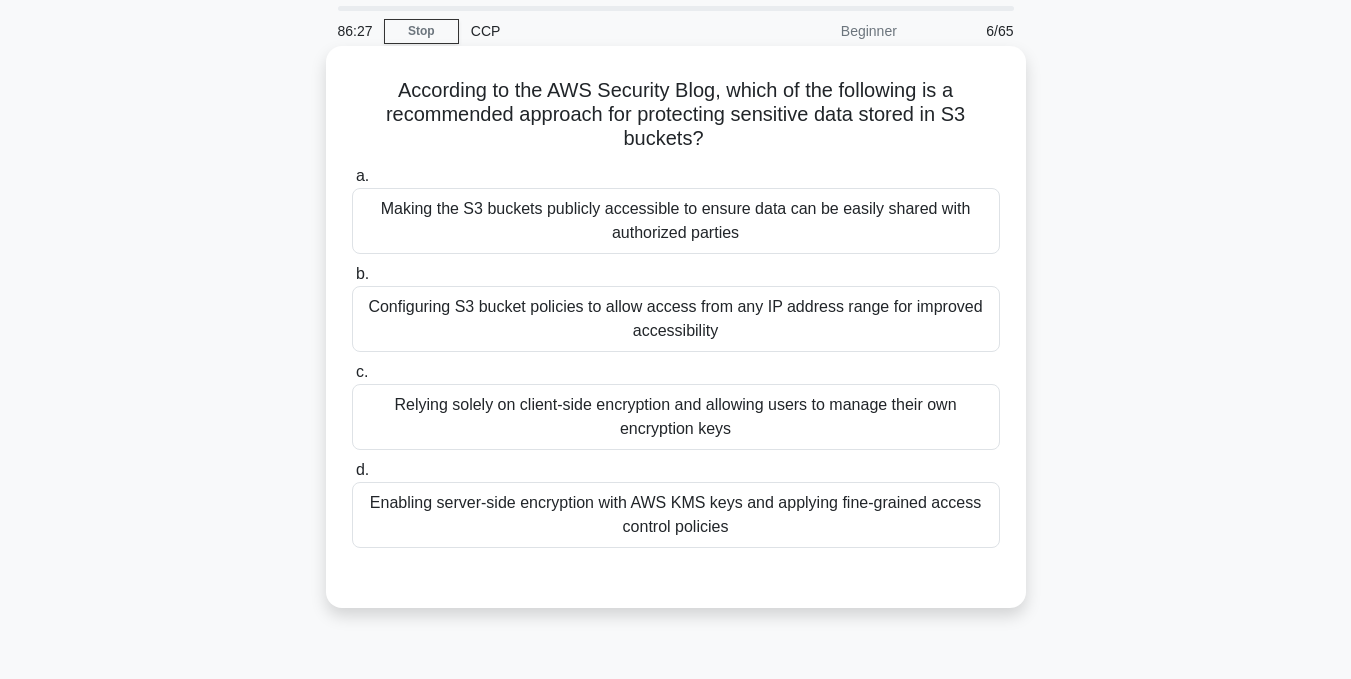 scroll, scrollTop: 101, scrollLeft: 0, axis: vertical 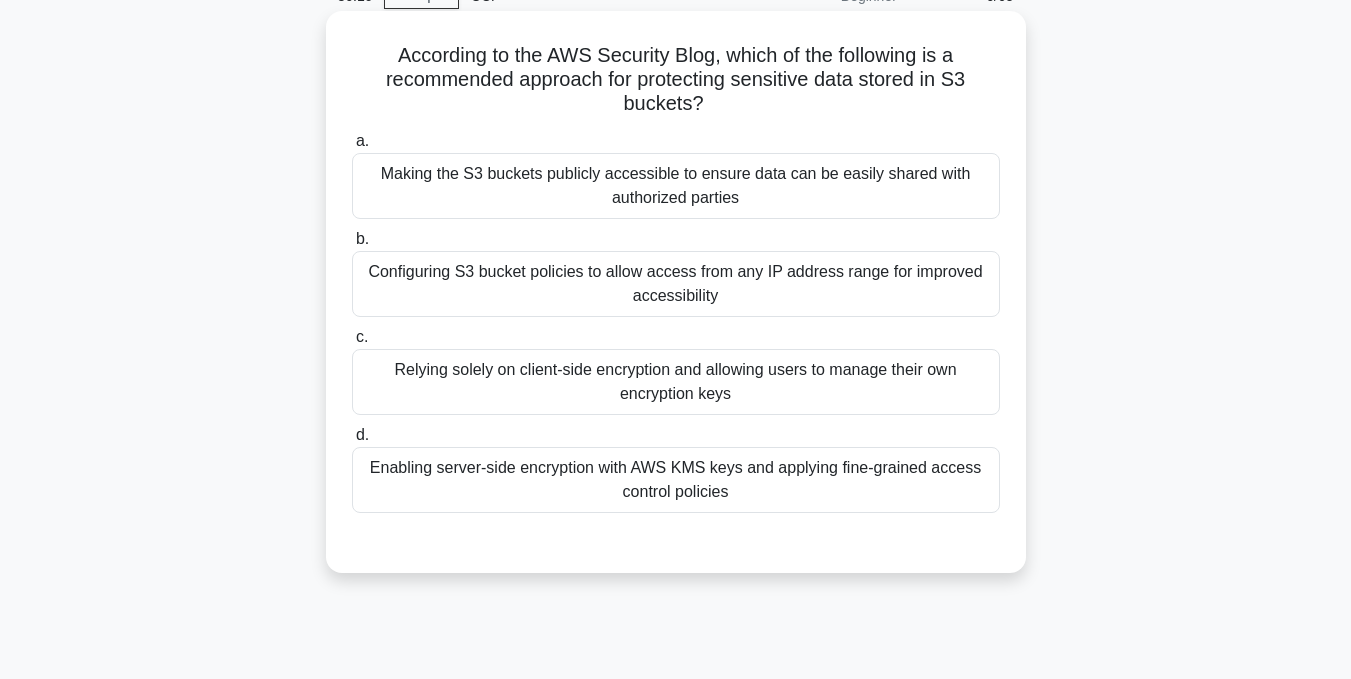 click on "Enabling server-side encryption with AWS KMS keys and applying fine-grained access control policies" at bounding box center [676, 480] 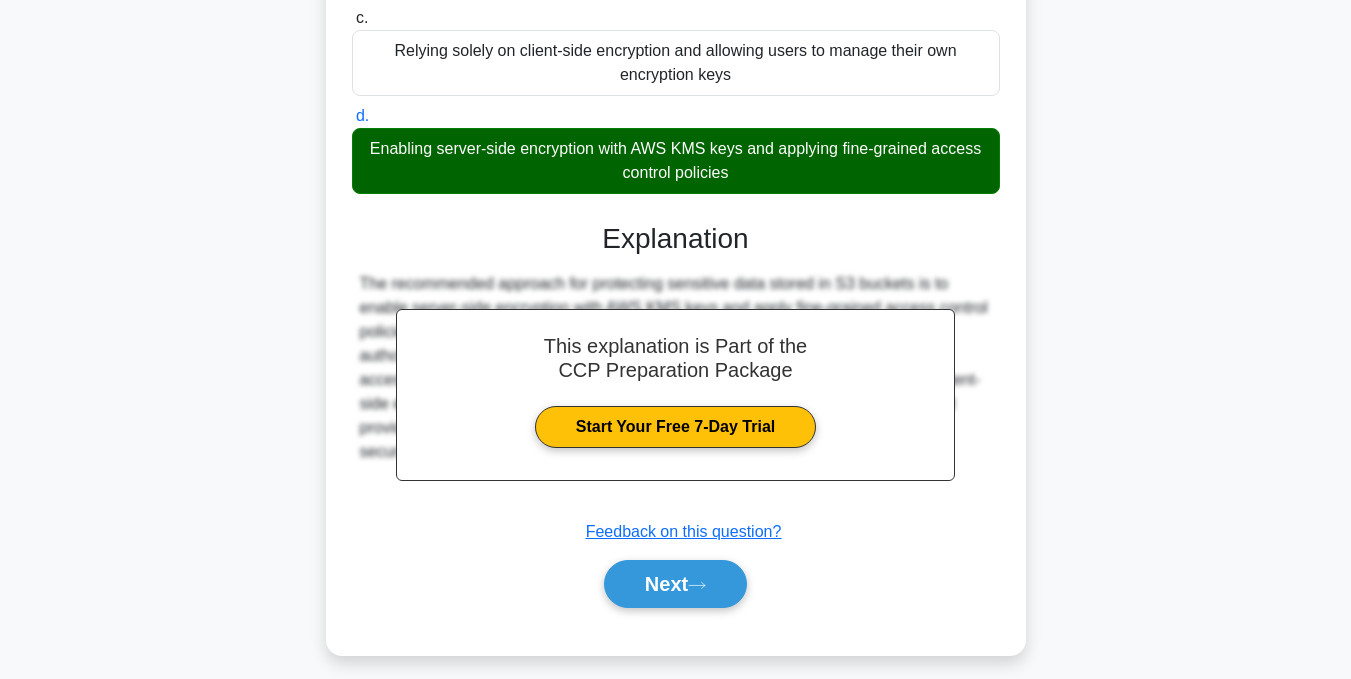 scroll, scrollTop: 435, scrollLeft: 0, axis: vertical 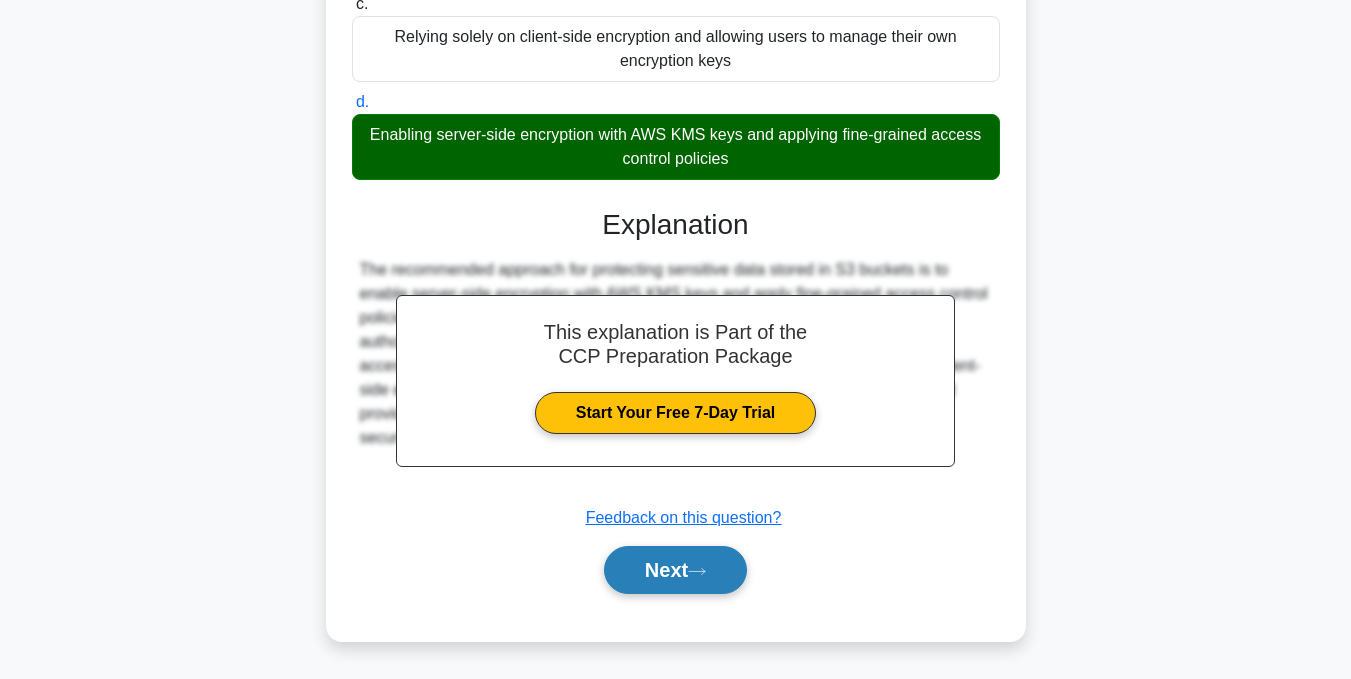 click on "Next" at bounding box center [675, 570] 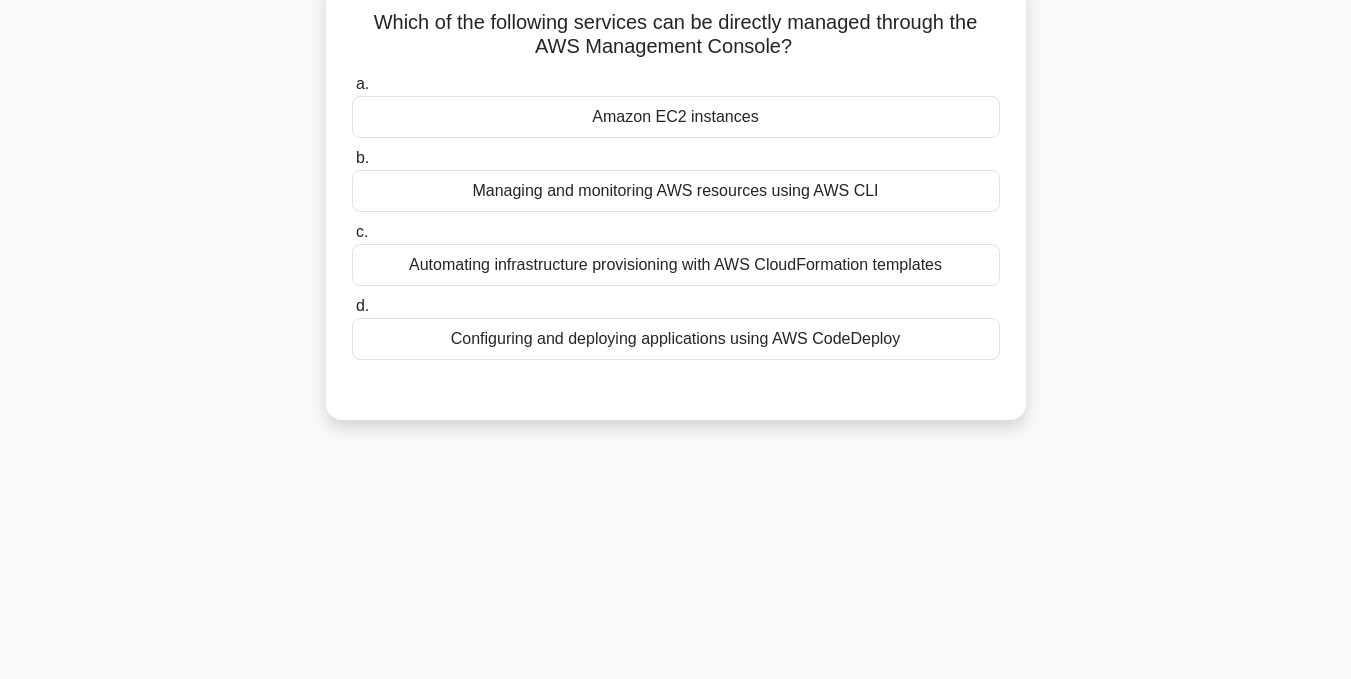 scroll, scrollTop: 101, scrollLeft: 0, axis: vertical 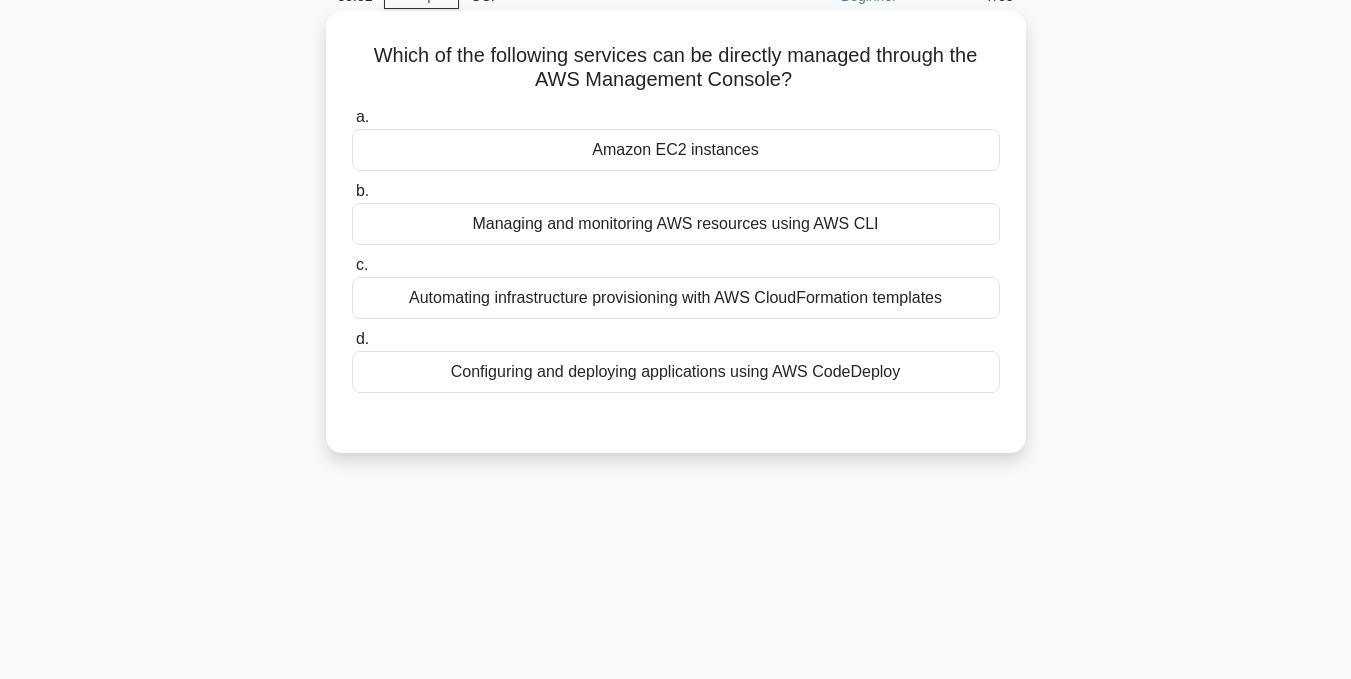 click on "Amazon EC2 instances" at bounding box center [676, 150] 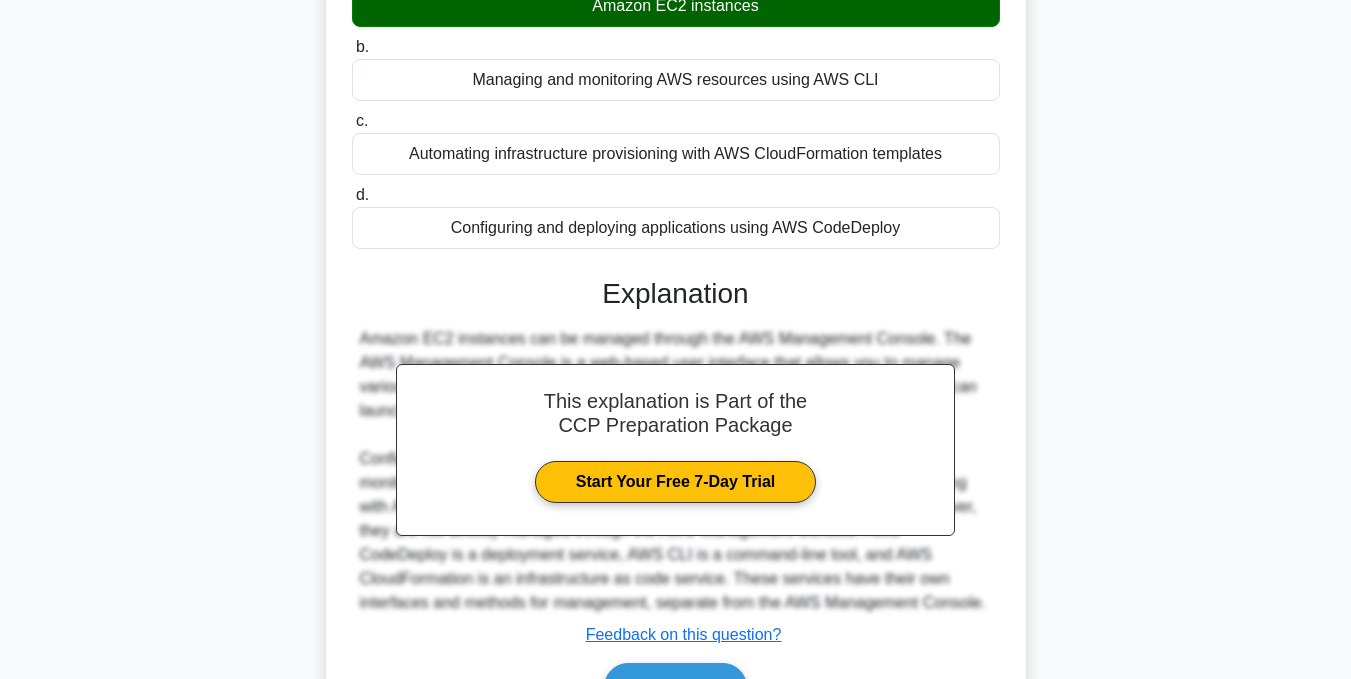 scroll, scrollTop: 401, scrollLeft: 0, axis: vertical 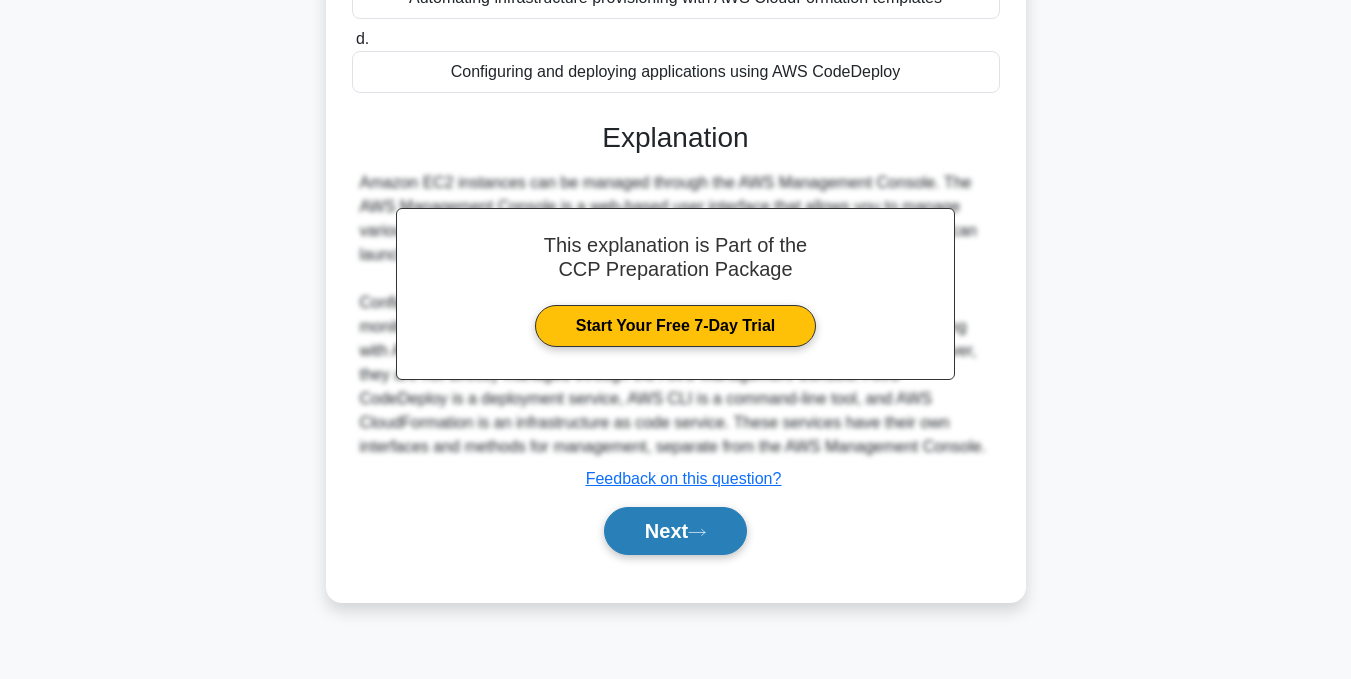click on "Next" at bounding box center [675, 531] 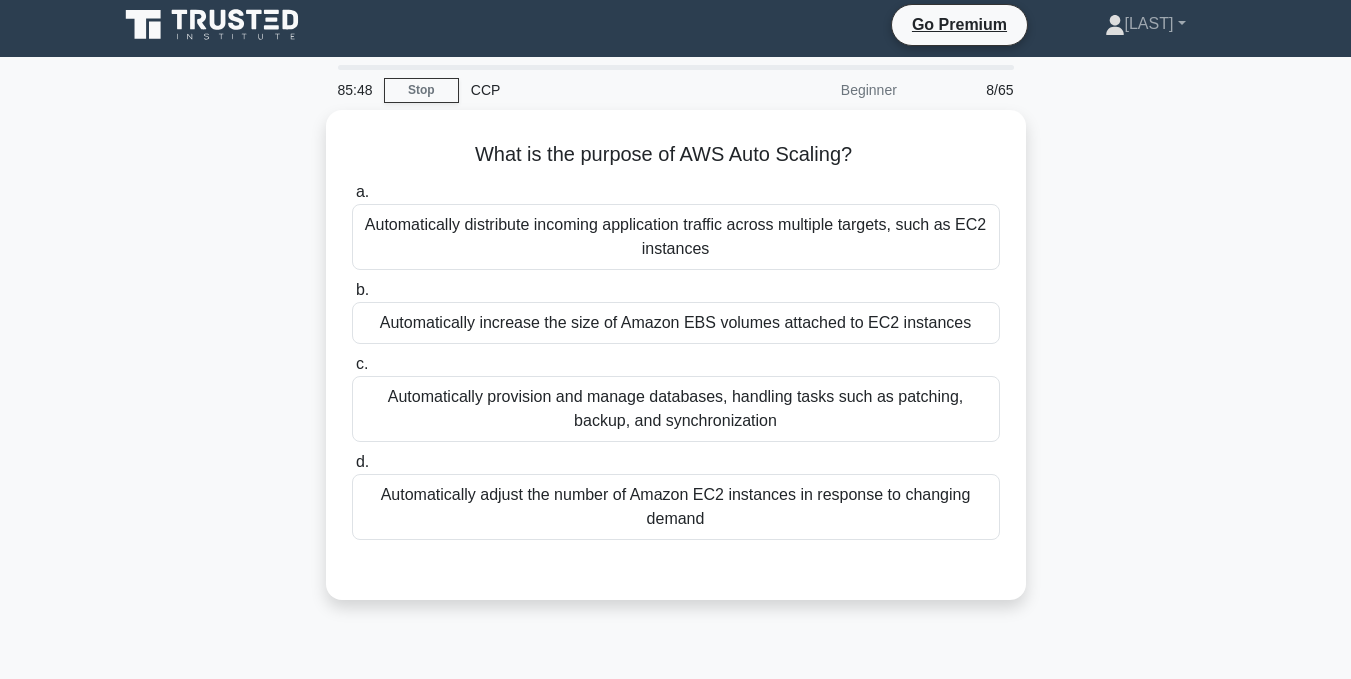scroll, scrollTop: 1, scrollLeft: 0, axis: vertical 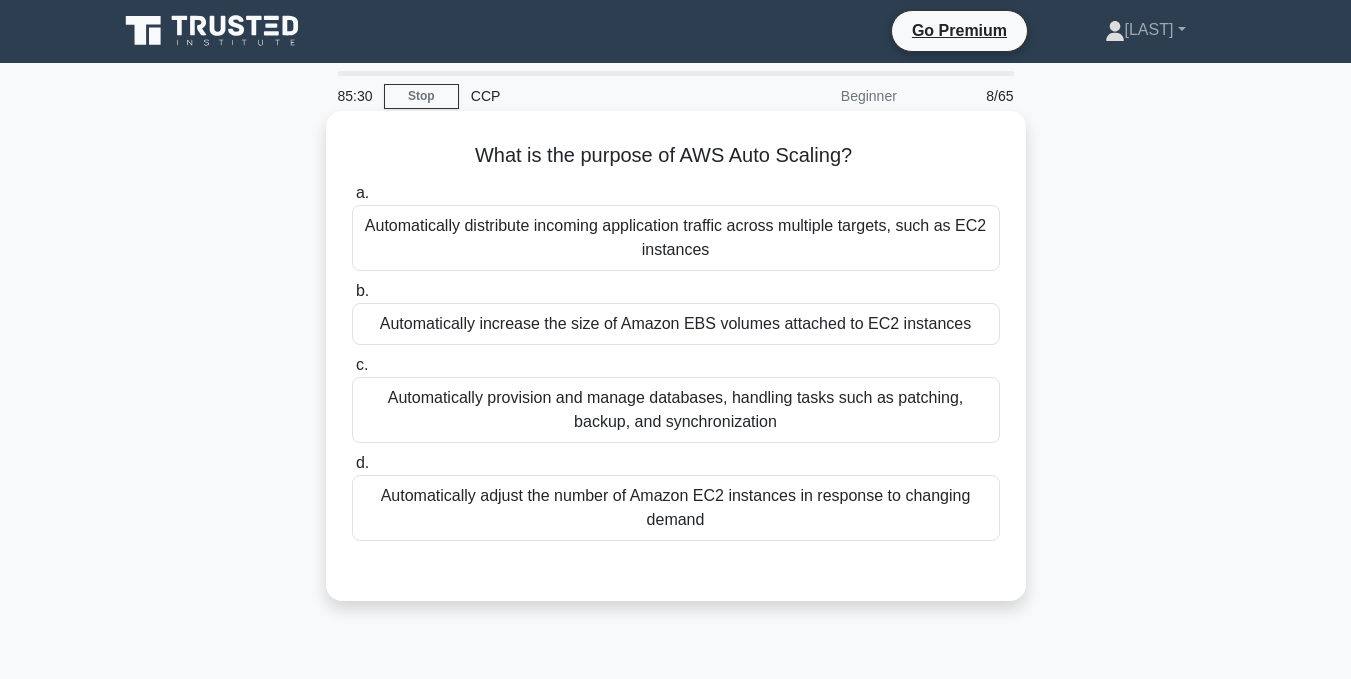 click on "Automatically adjust the number of Amazon EC2 instances in response to changing demand" at bounding box center (676, 508) 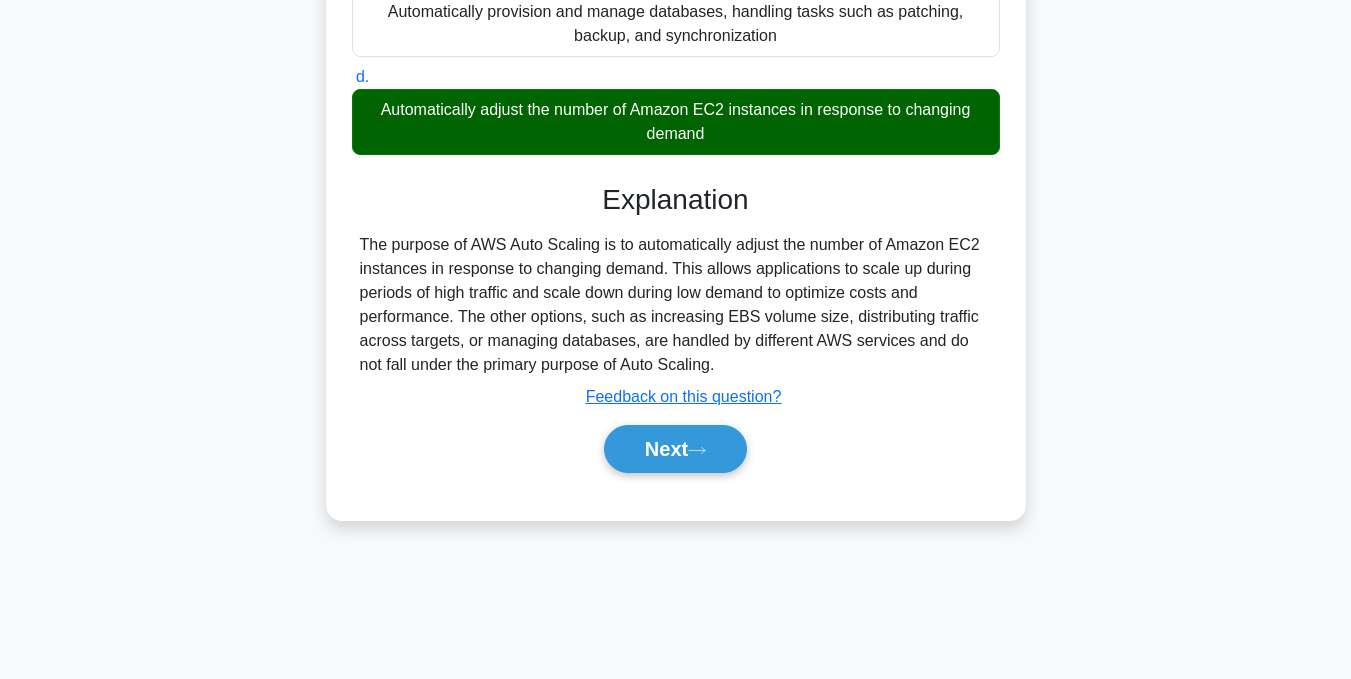 scroll, scrollTop: 401, scrollLeft: 0, axis: vertical 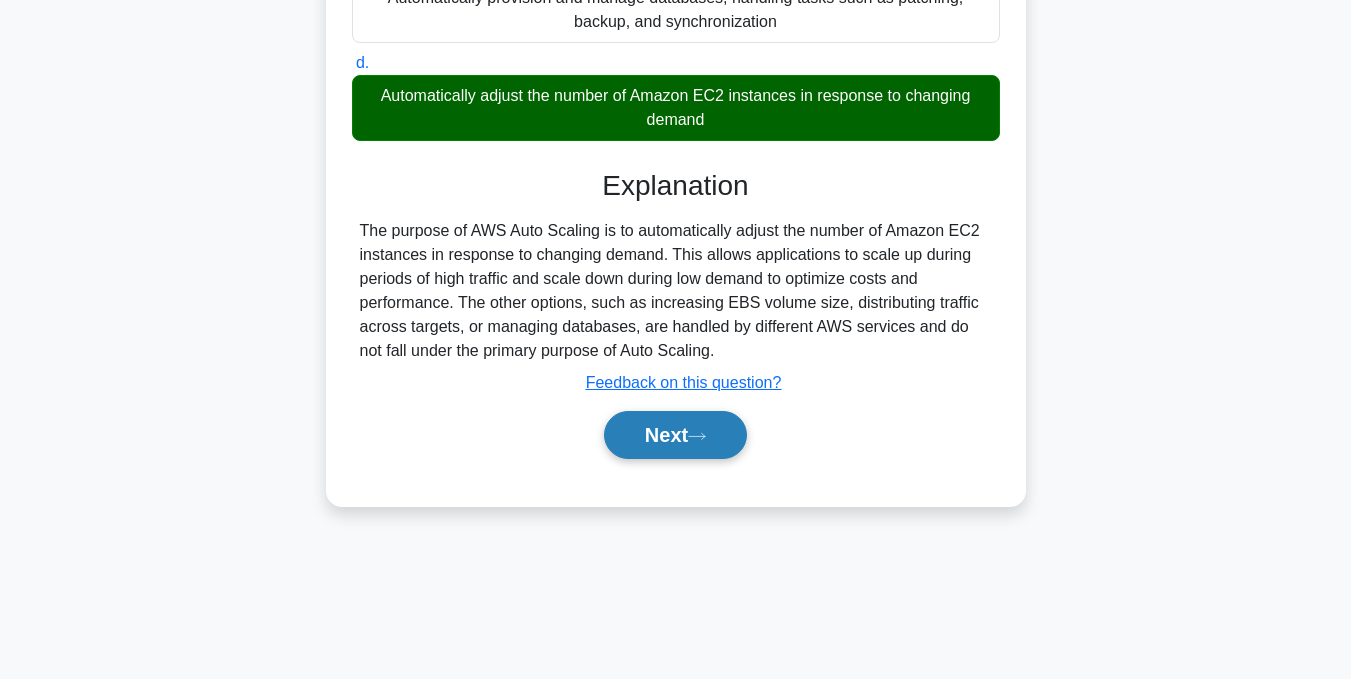 click on "Next" at bounding box center [675, 435] 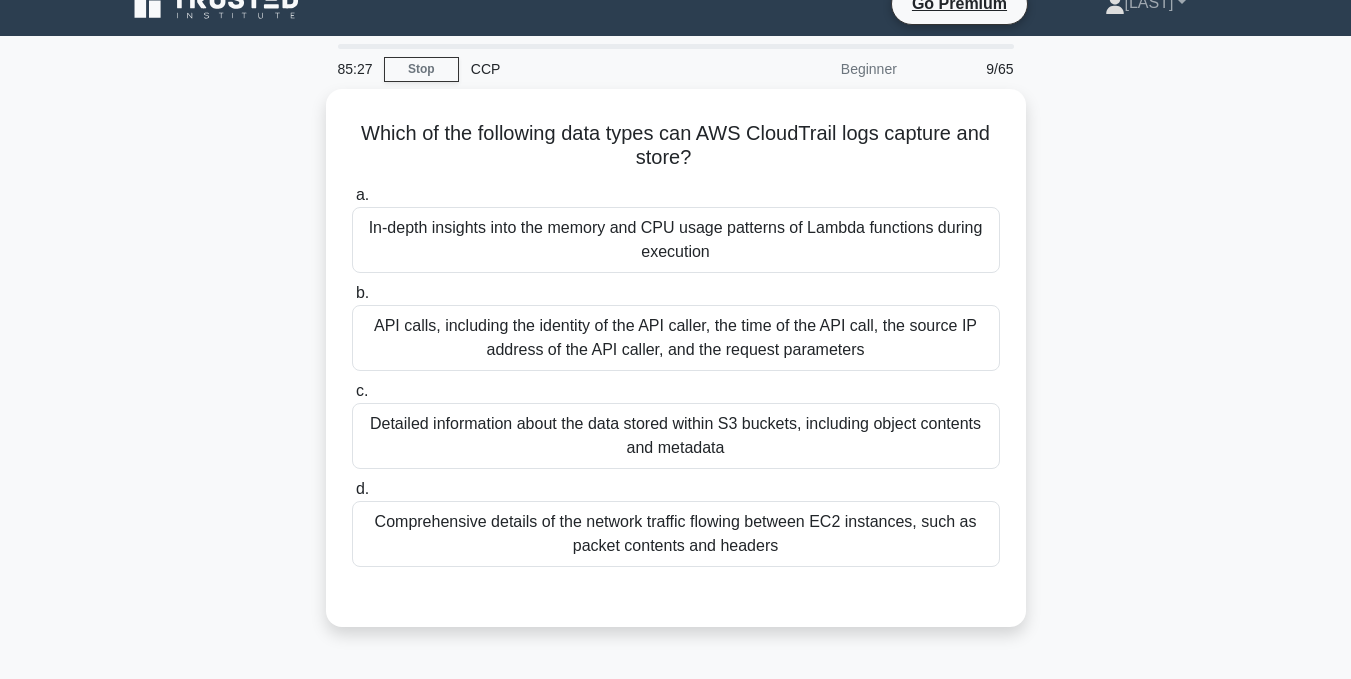 scroll, scrollTop: 1, scrollLeft: 0, axis: vertical 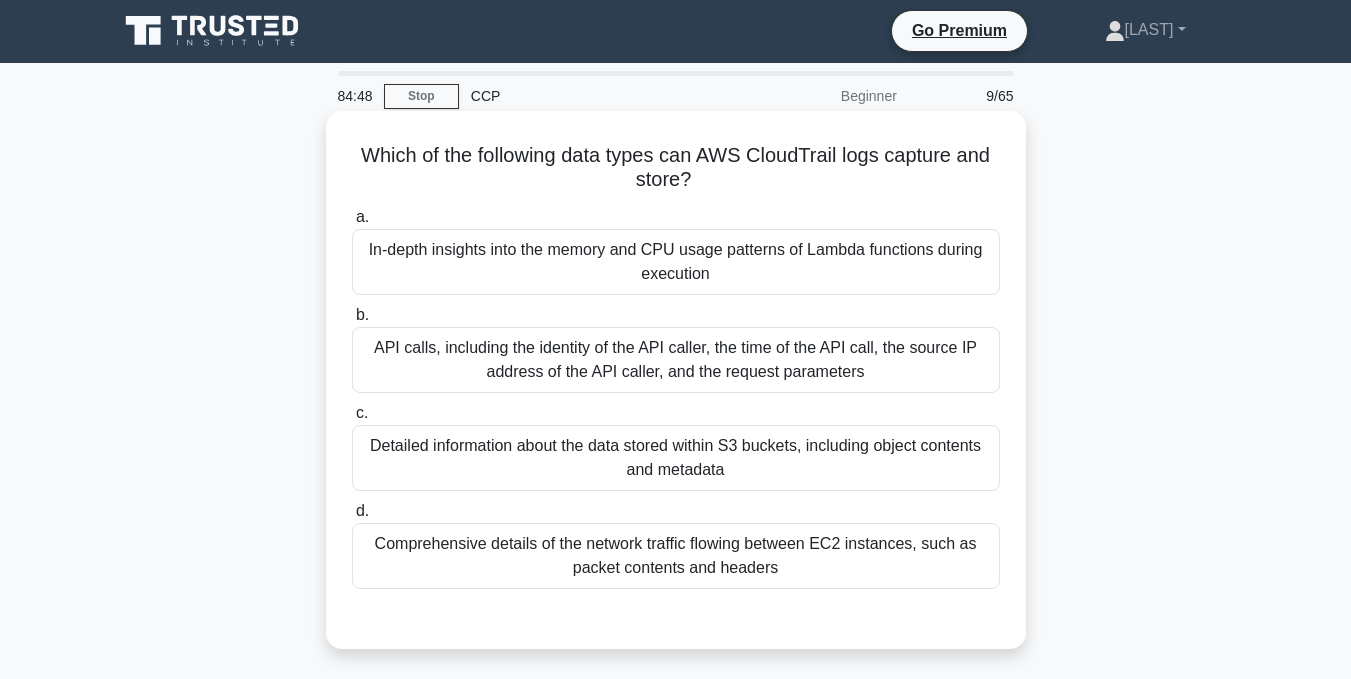 click on "API calls, including the identity of the API caller, the time of the API call, the source IP address of the API caller, and the request parameters" at bounding box center [676, 360] 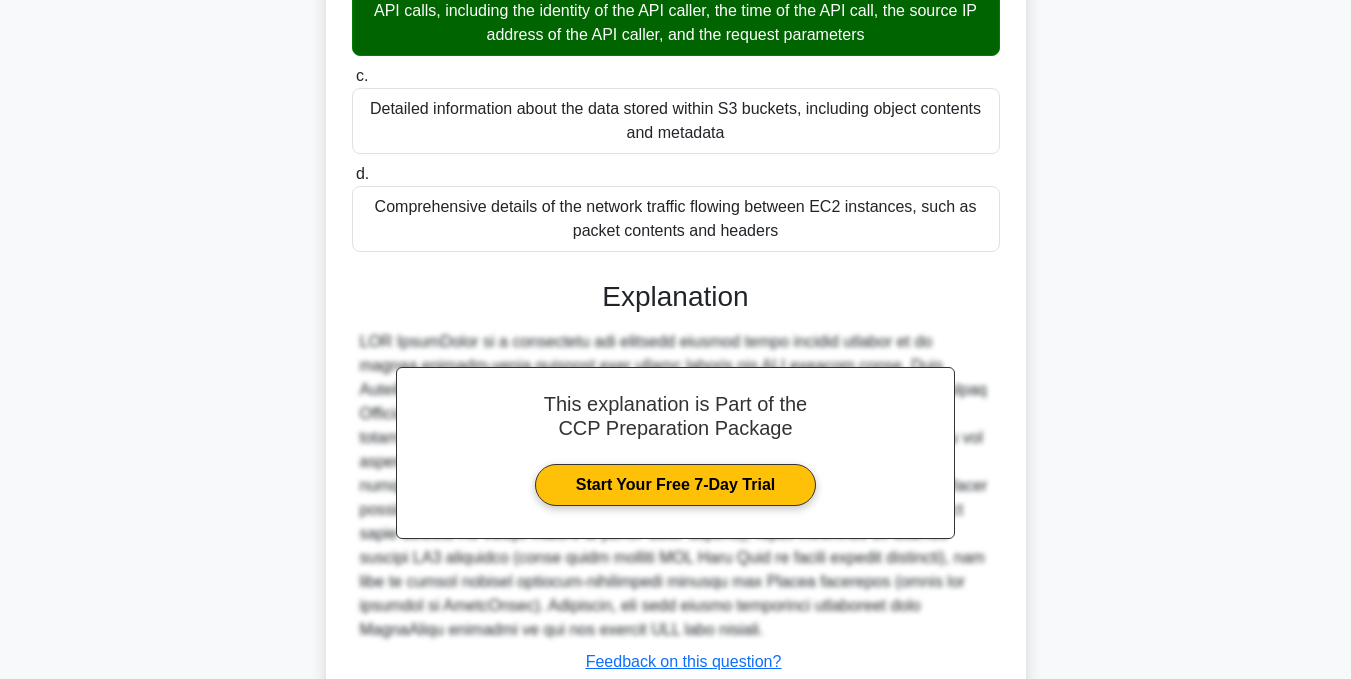 scroll, scrollTop: 401, scrollLeft: 0, axis: vertical 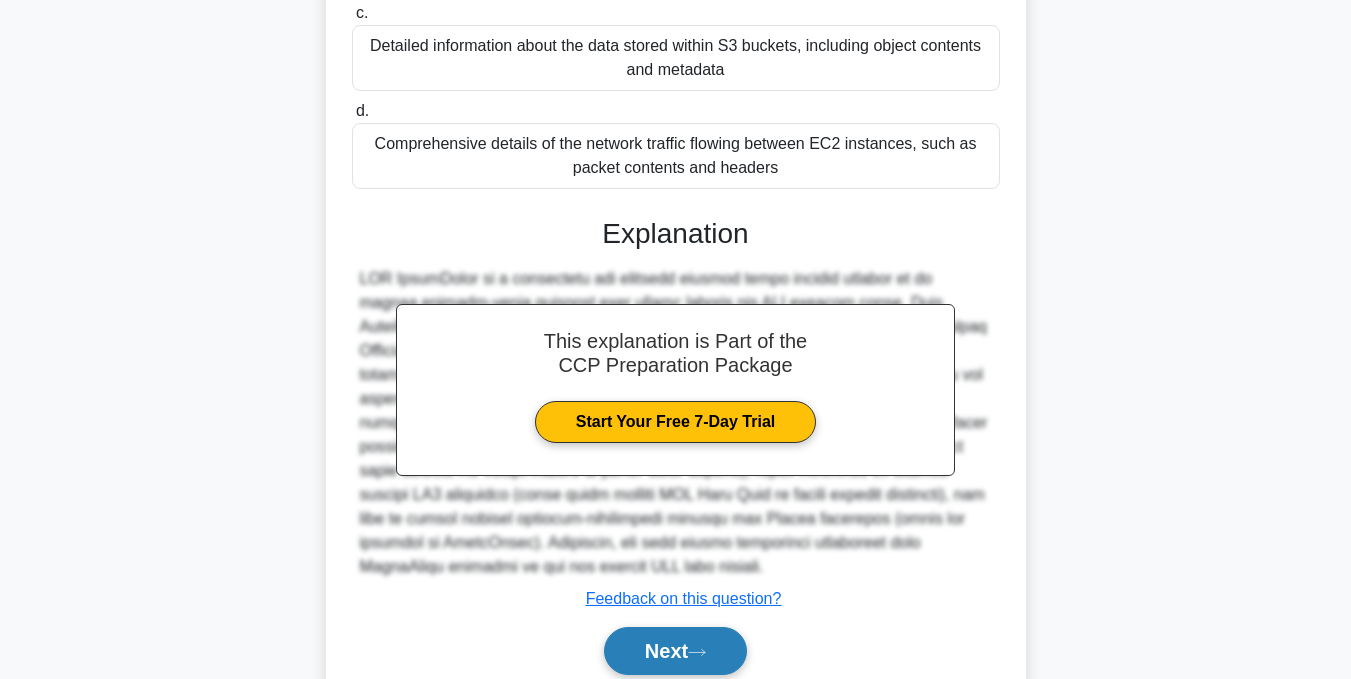 click 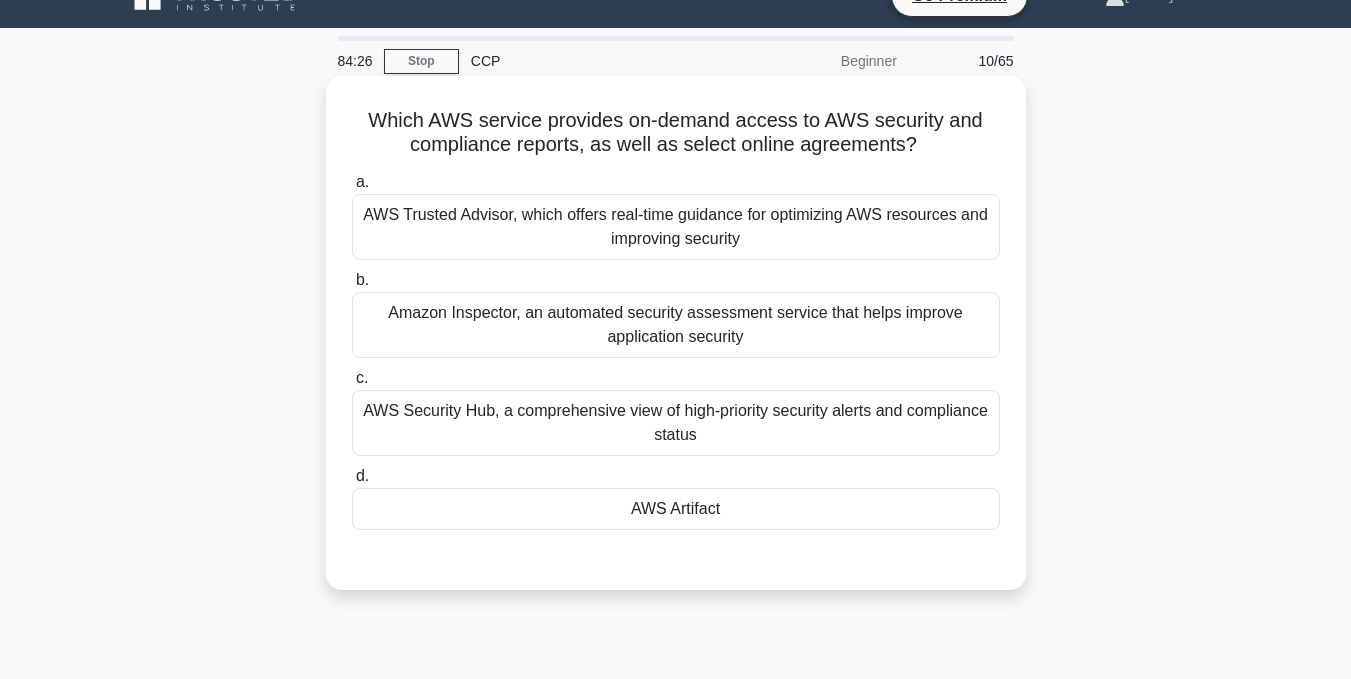 scroll, scrollTop: 1, scrollLeft: 0, axis: vertical 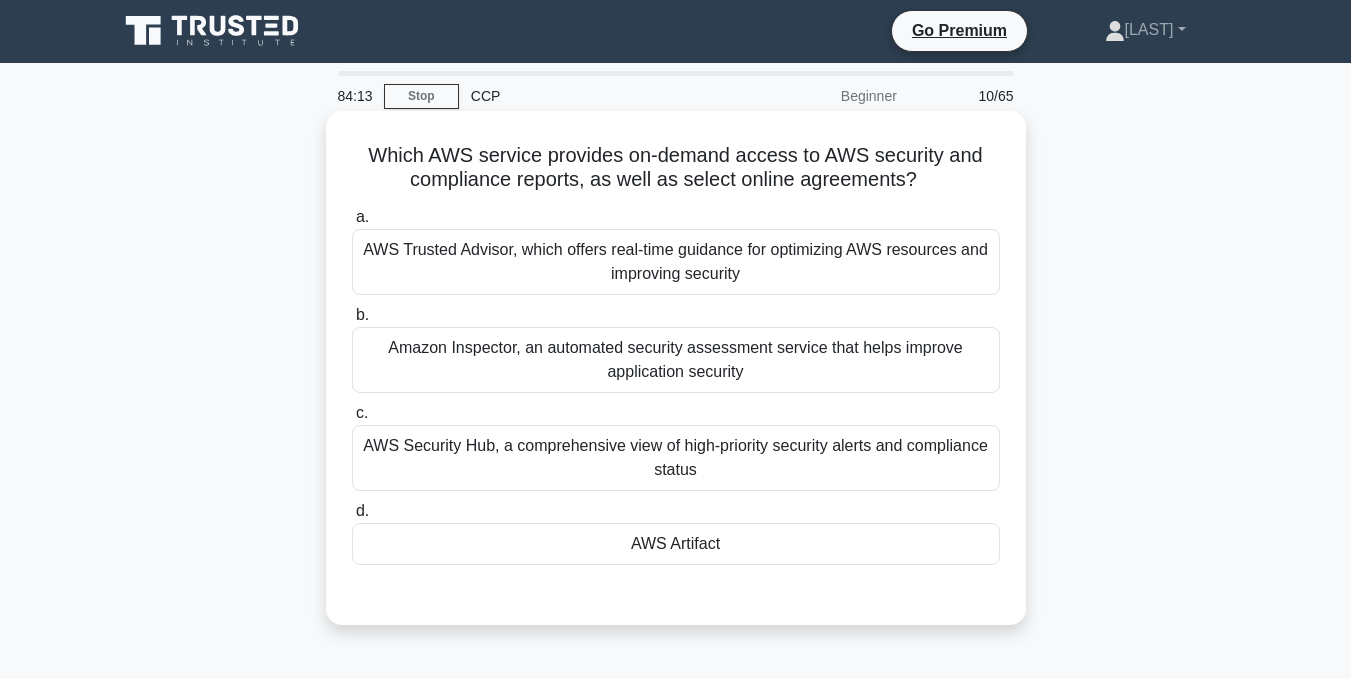 click on "AWS Artifact" at bounding box center (676, 544) 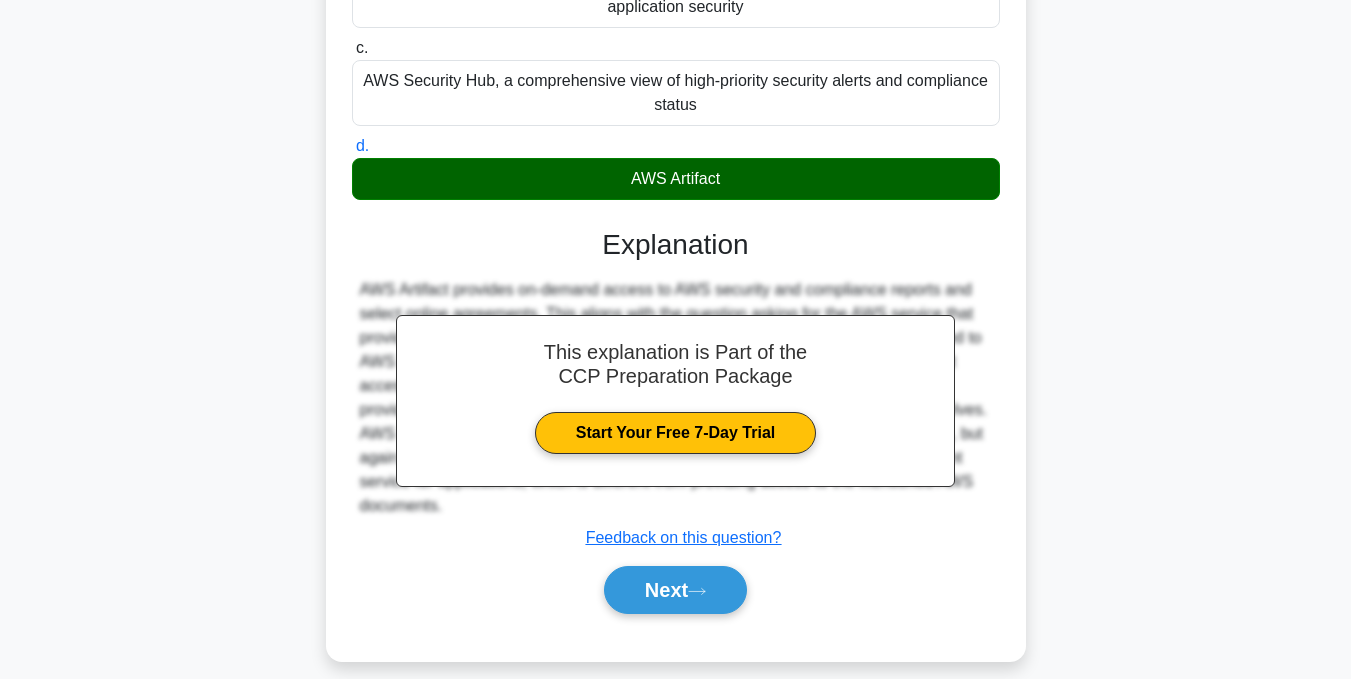 scroll, scrollTop: 401, scrollLeft: 0, axis: vertical 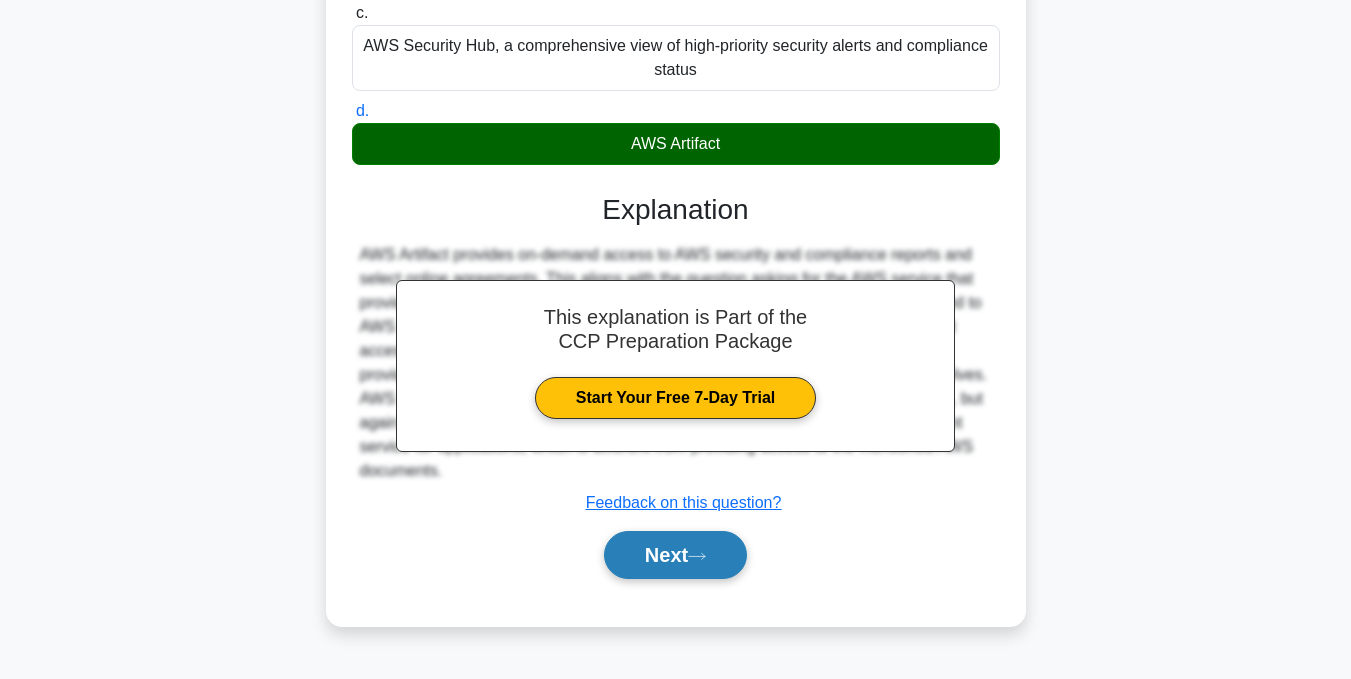 click on "Next" at bounding box center [675, 555] 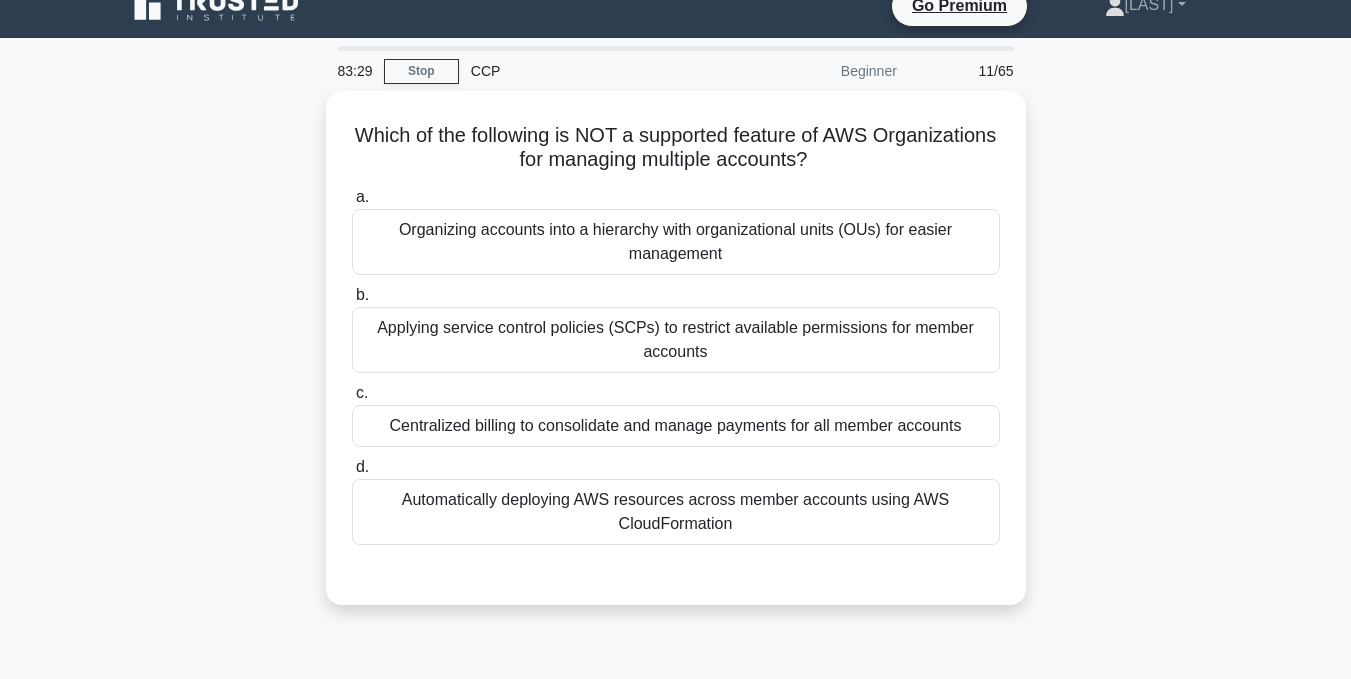 scroll, scrollTop: 1, scrollLeft: 0, axis: vertical 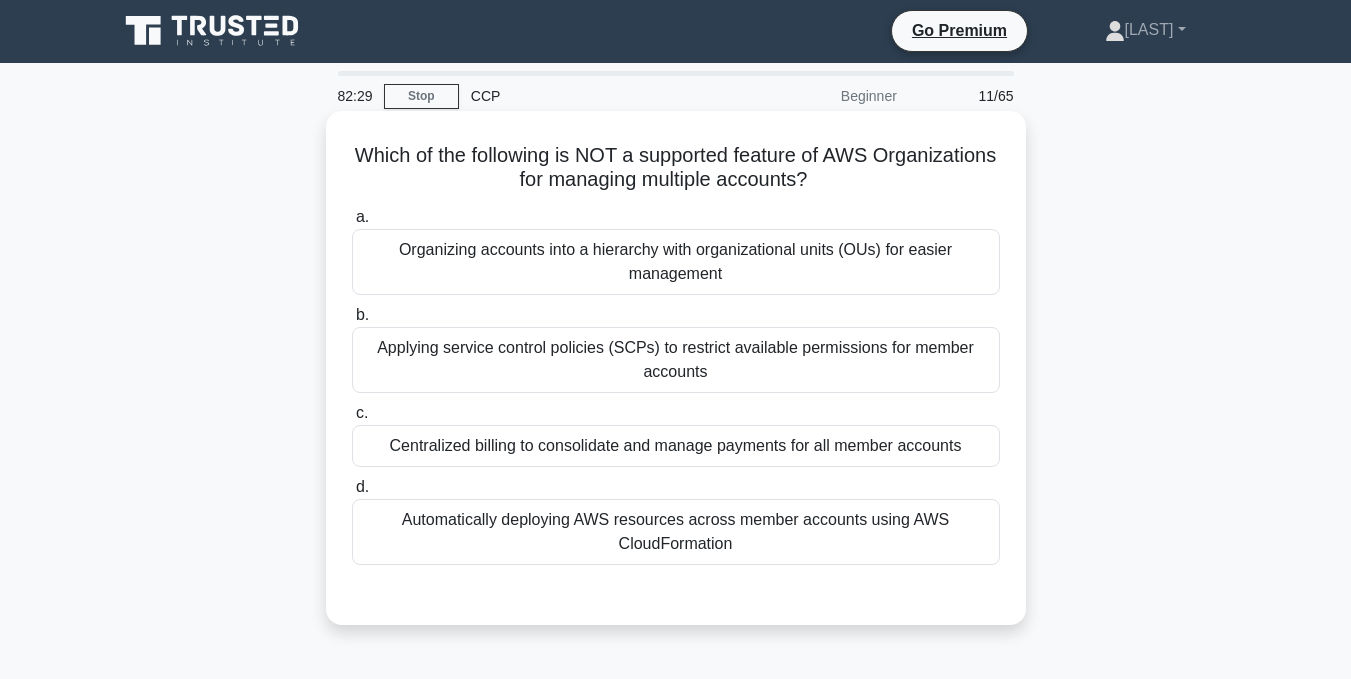 click on "Centralized billing to consolidate and manage payments for all member accounts" at bounding box center [676, 446] 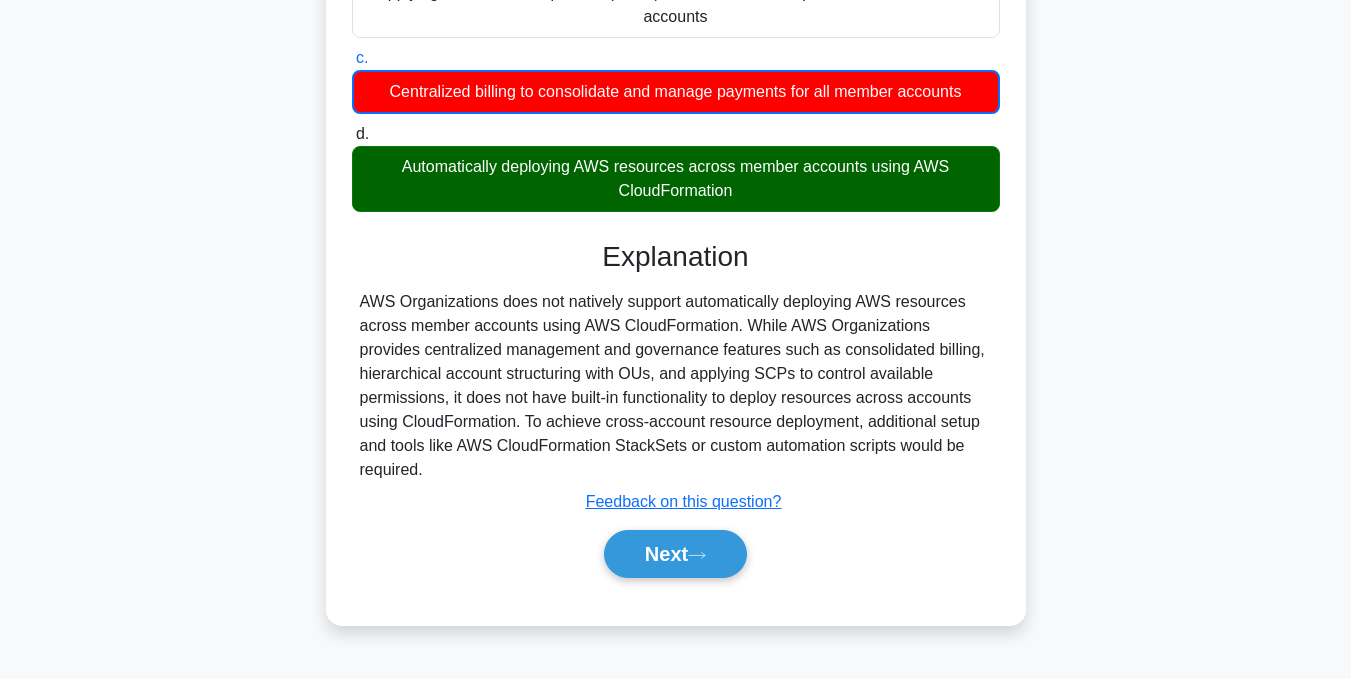 scroll, scrollTop: 401, scrollLeft: 0, axis: vertical 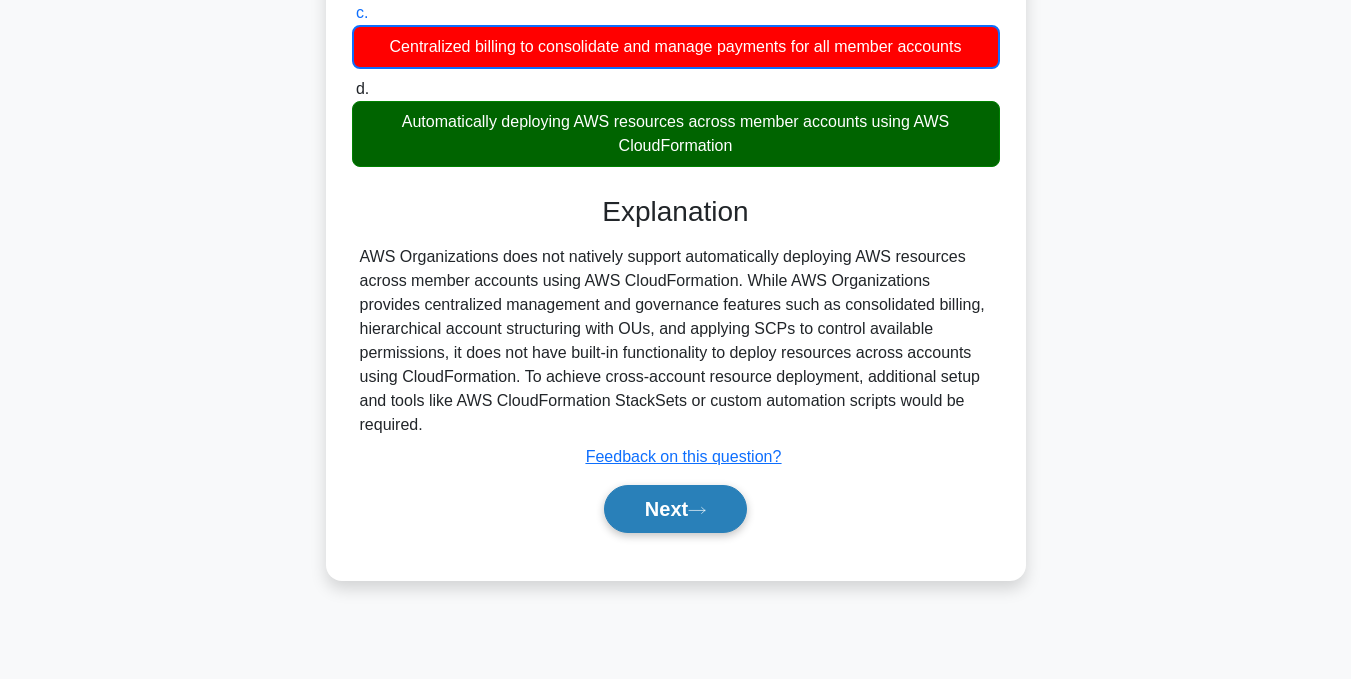 click on "Next" at bounding box center (675, 509) 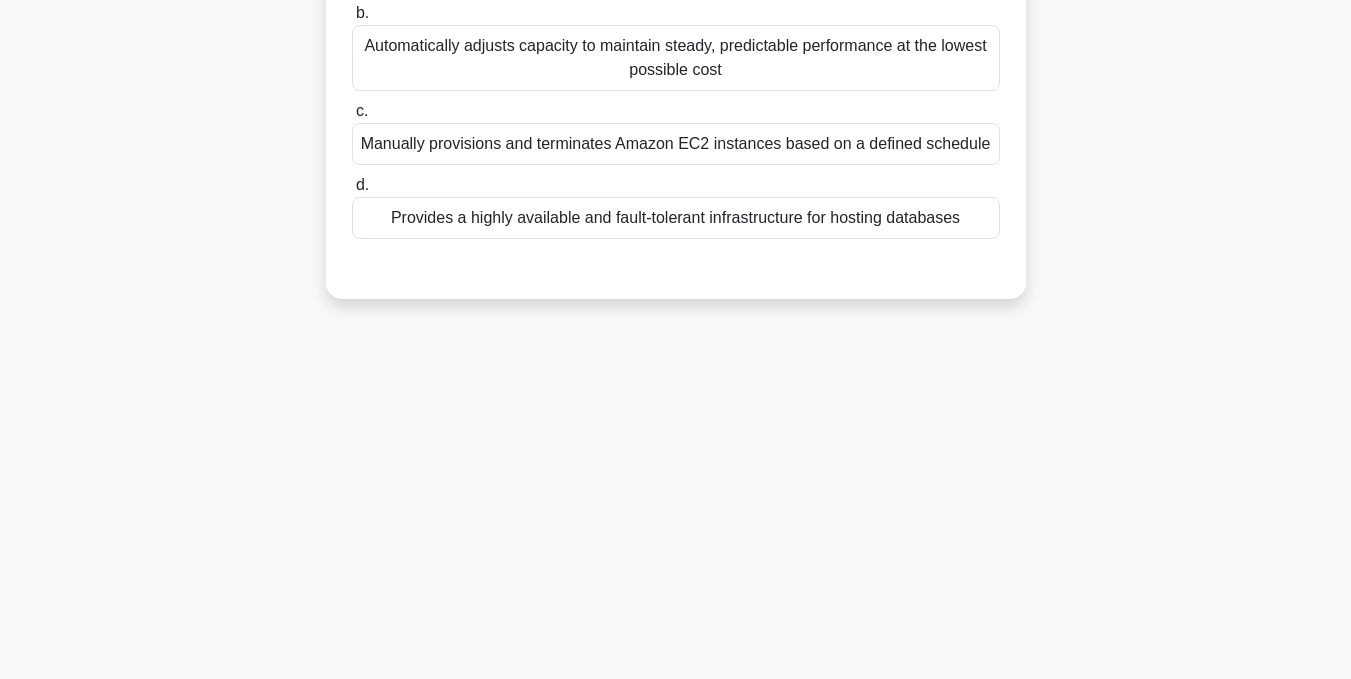 scroll, scrollTop: 101, scrollLeft: 0, axis: vertical 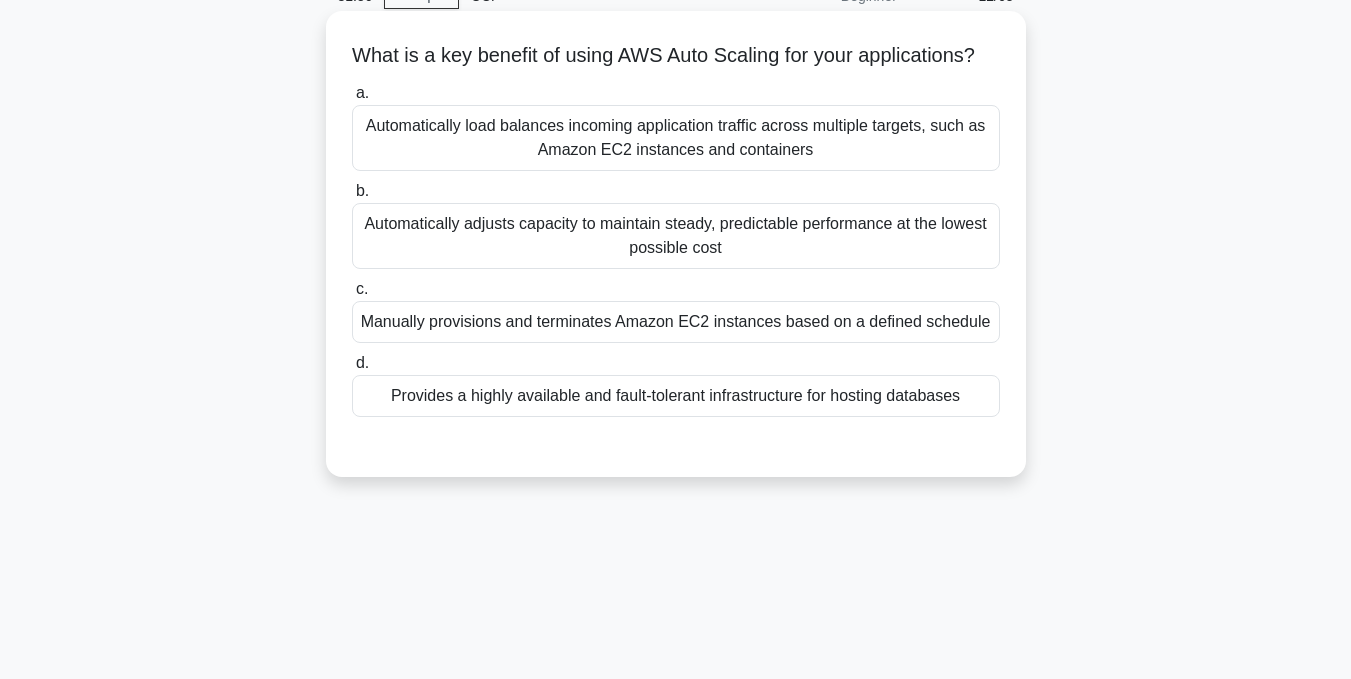 click on "Automatically load balances incoming application traffic across multiple targets, such as Amazon EC2 instances and containers" at bounding box center [676, 138] 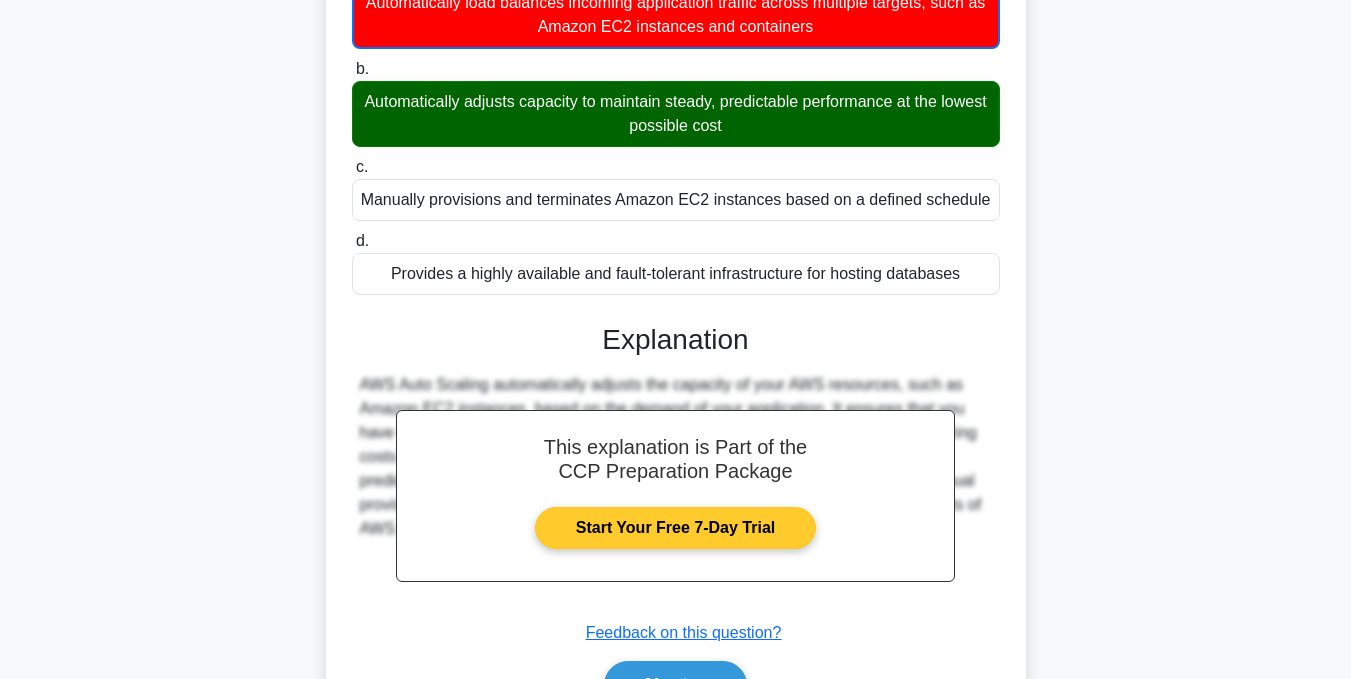 scroll, scrollTop: 401, scrollLeft: 0, axis: vertical 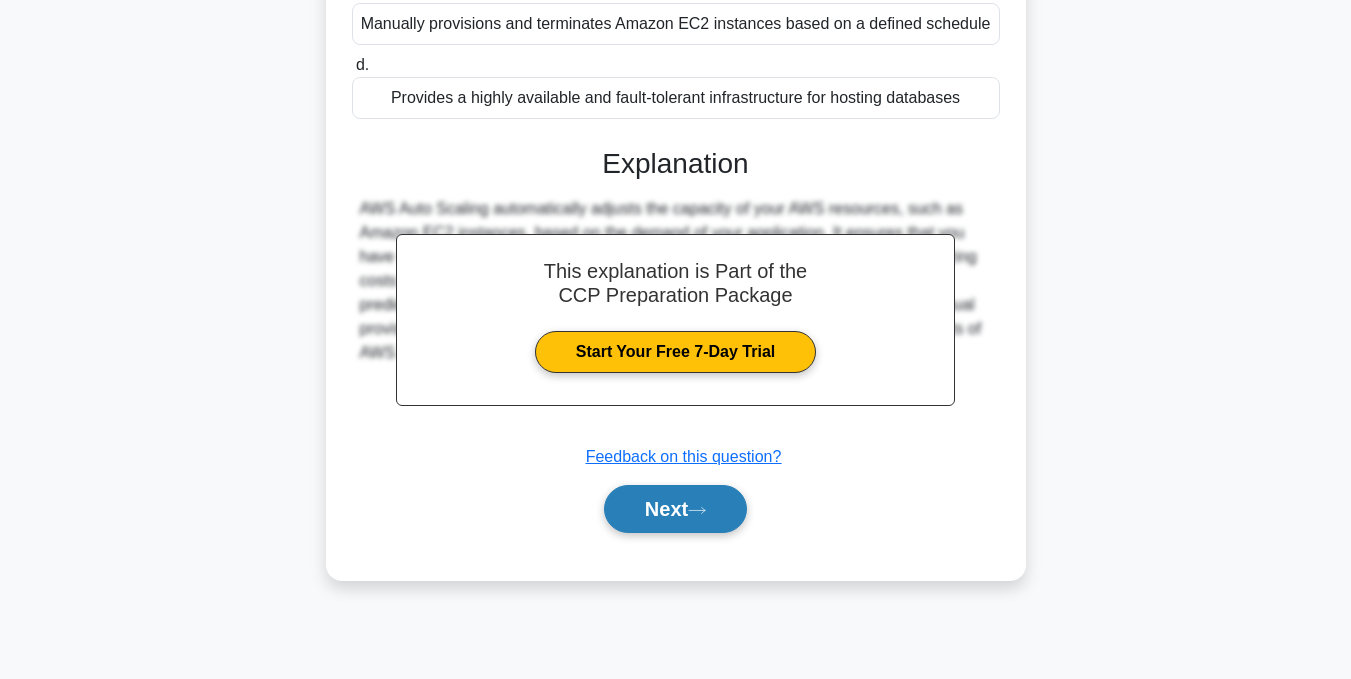 click on "Next" at bounding box center (675, 509) 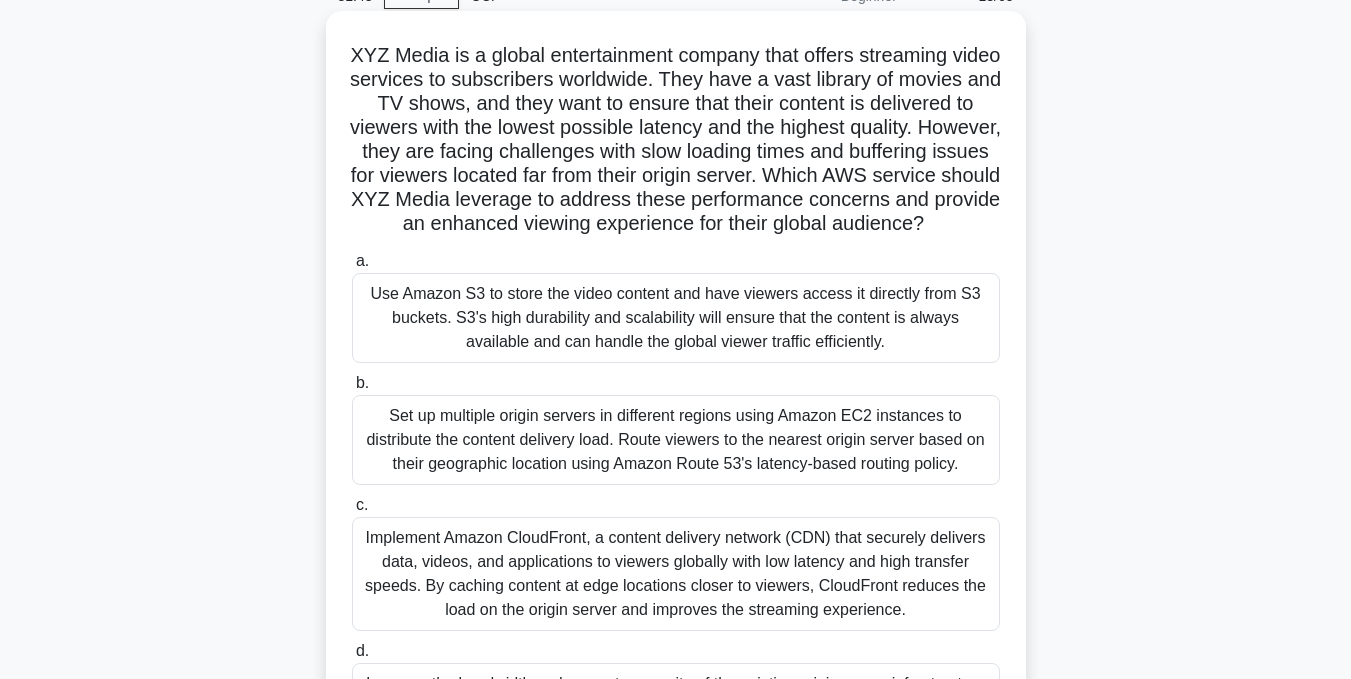 scroll, scrollTop: 1, scrollLeft: 0, axis: vertical 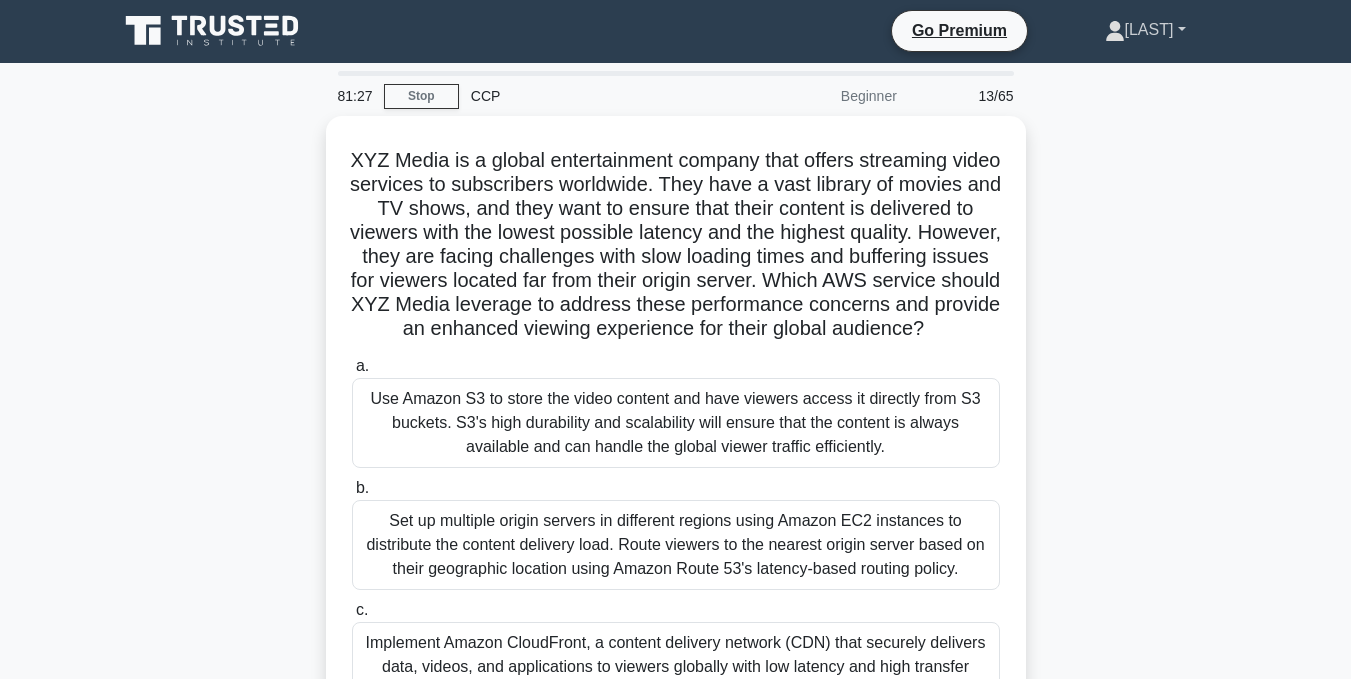 click on "[LAST]" at bounding box center [1145, 30] 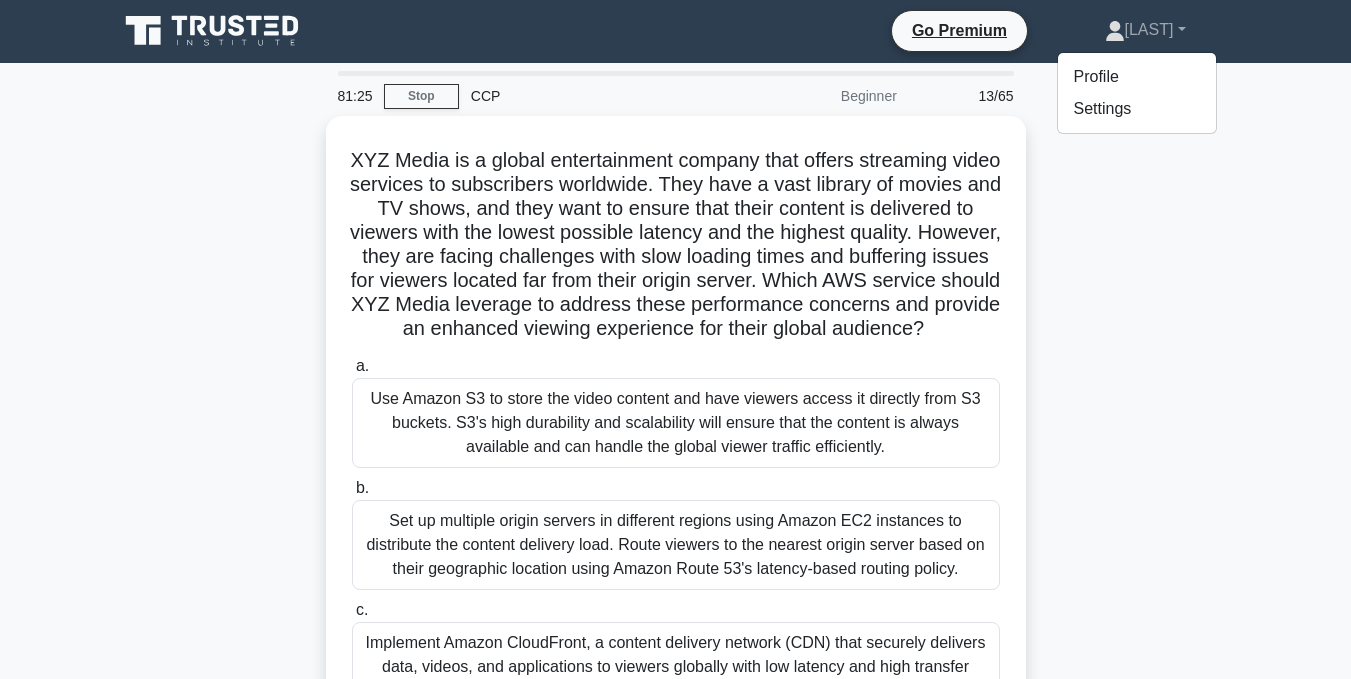 click on "XYZ Media is a global entertainment company that offers streaming video services to subscribers worldwide. They have a vast library of movies and TV shows, and they want to ensure that their content is delivered to viewers with the lowest possible latency and the highest quality. However, they are facing challenges with slow loading times and buffering issues for viewers located far from their origin server. Which AWS service should XYZ Media leverage to address these performance concerns and provide an enhanced viewing experience for their global audience?
.spinner_0XTQ{transform-origin:center;animation:spinner_y6GP .75s linear infinite}@keyframes spinner_y6GP{100%{transform:rotate(360deg)}}
a. b. c. d." at bounding box center [676, 529] 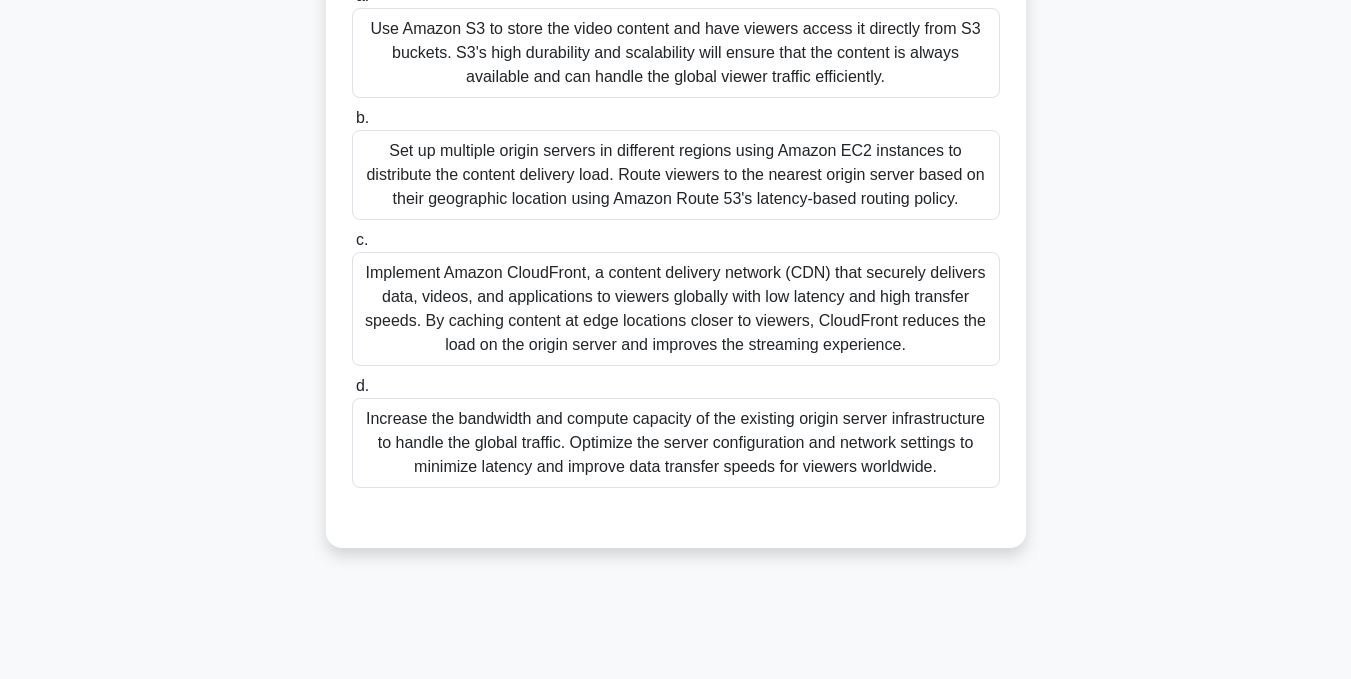 scroll, scrollTop: 401, scrollLeft: 0, axis: vertical 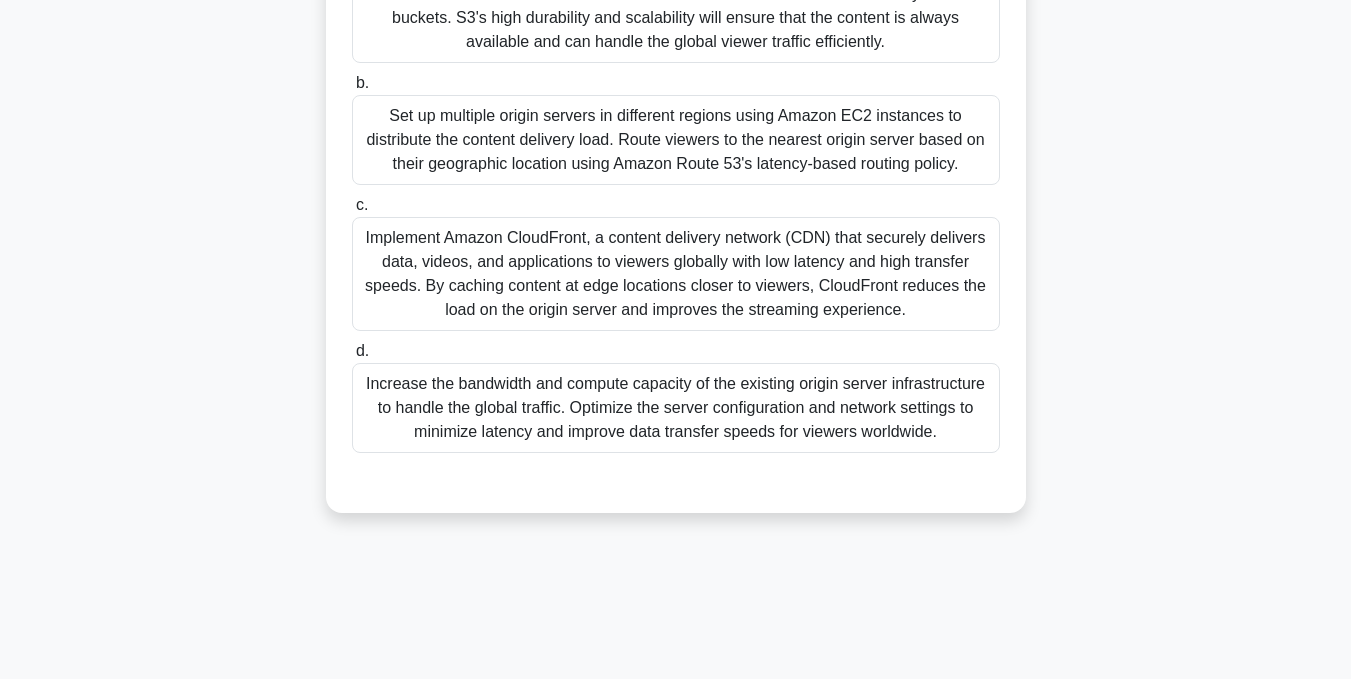 click on "Implement Amazon CloudFront, a content delivery network (CDN) that securely delivers data, videos, and applications to viewers globally with low latency and high transfer speeds. By caching content at edge locations closer to viewers, CloudFront reduces the load on the origin server and improves the streaming experience." at bounding box center [676, 274] 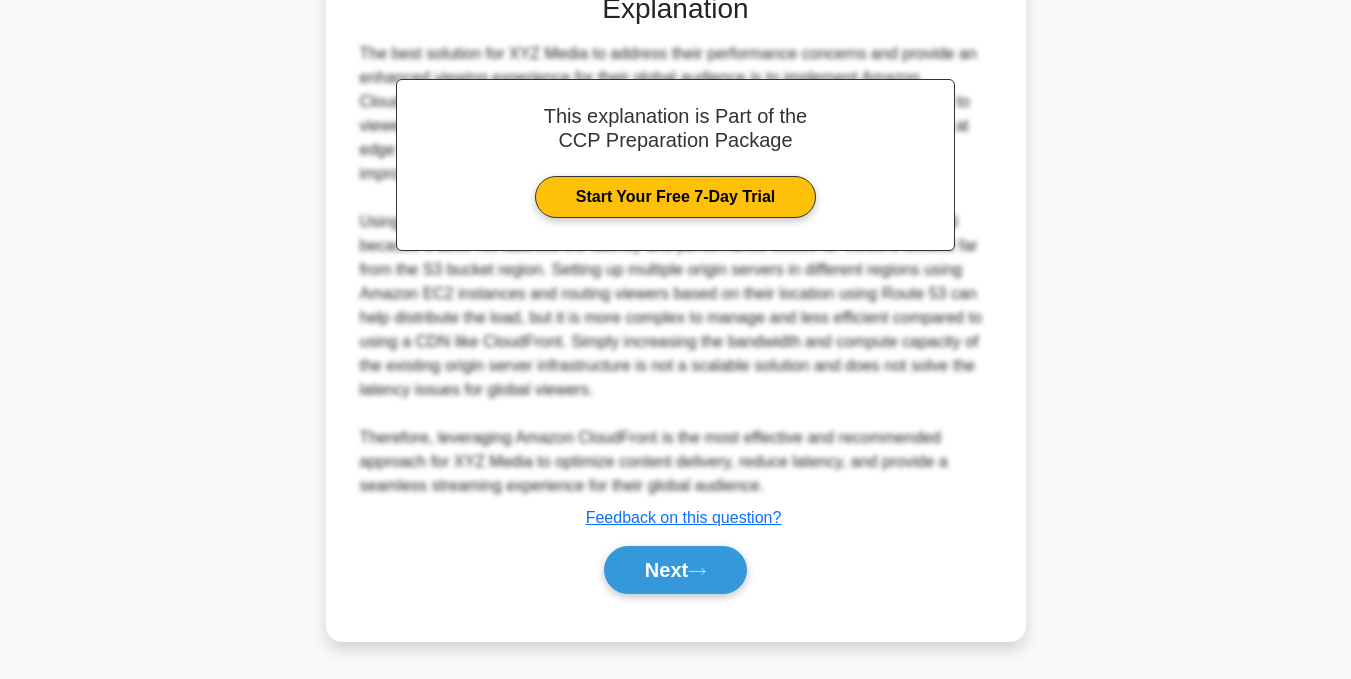 scroll, scrollTop: 915, scrollLeft: 0, axis: vertical 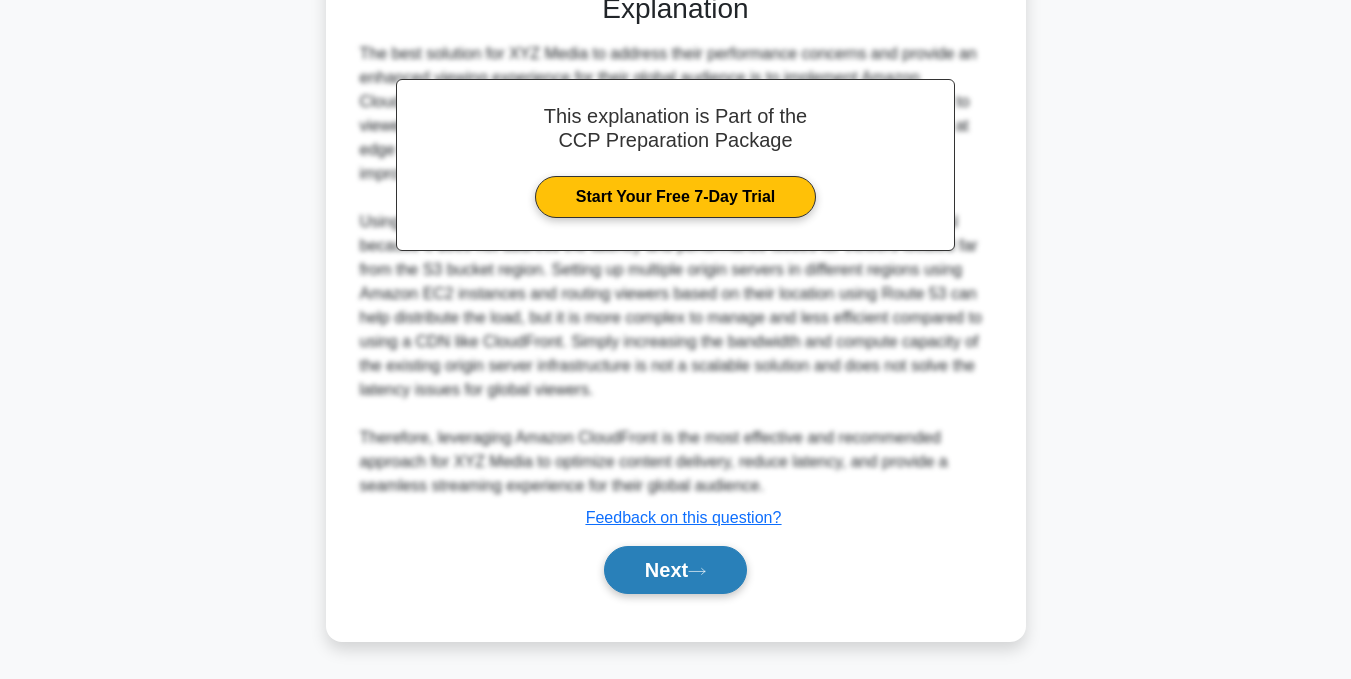 click on "Next" at bounding box center (675, 570) 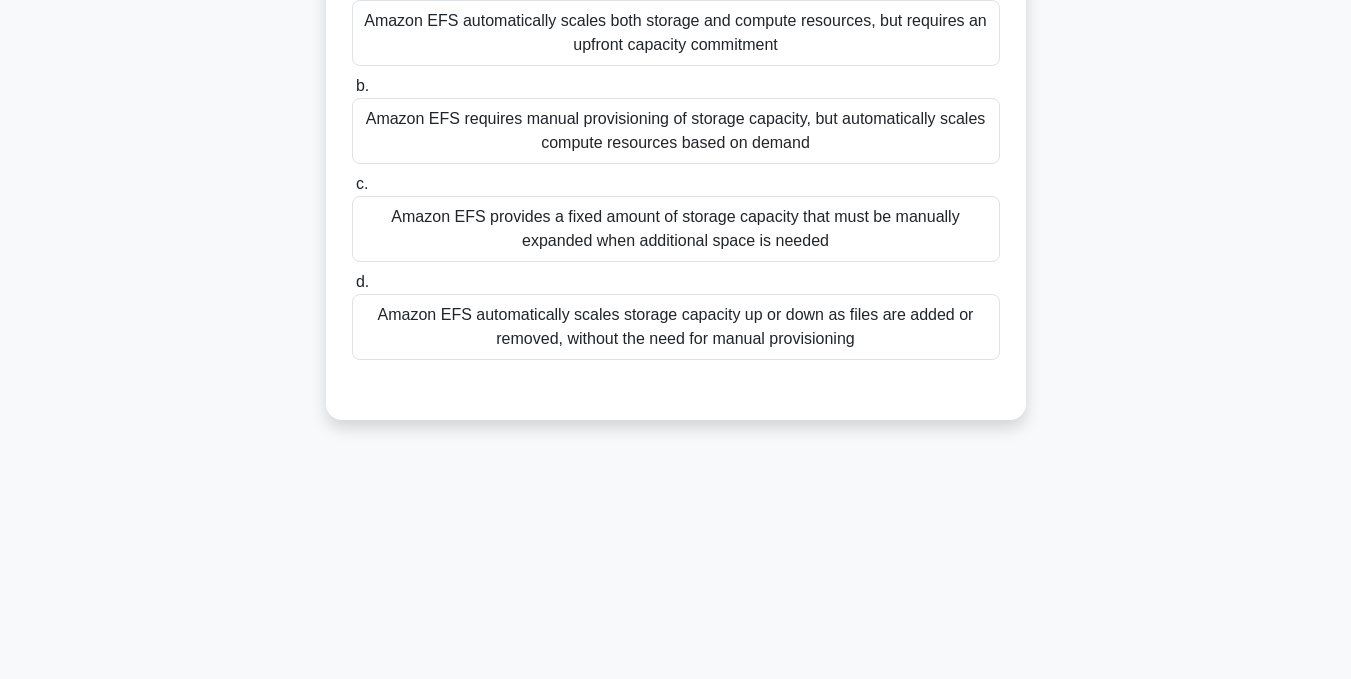 scroll, scrollTop: 101, scrollLeft: 0, axis: vertical 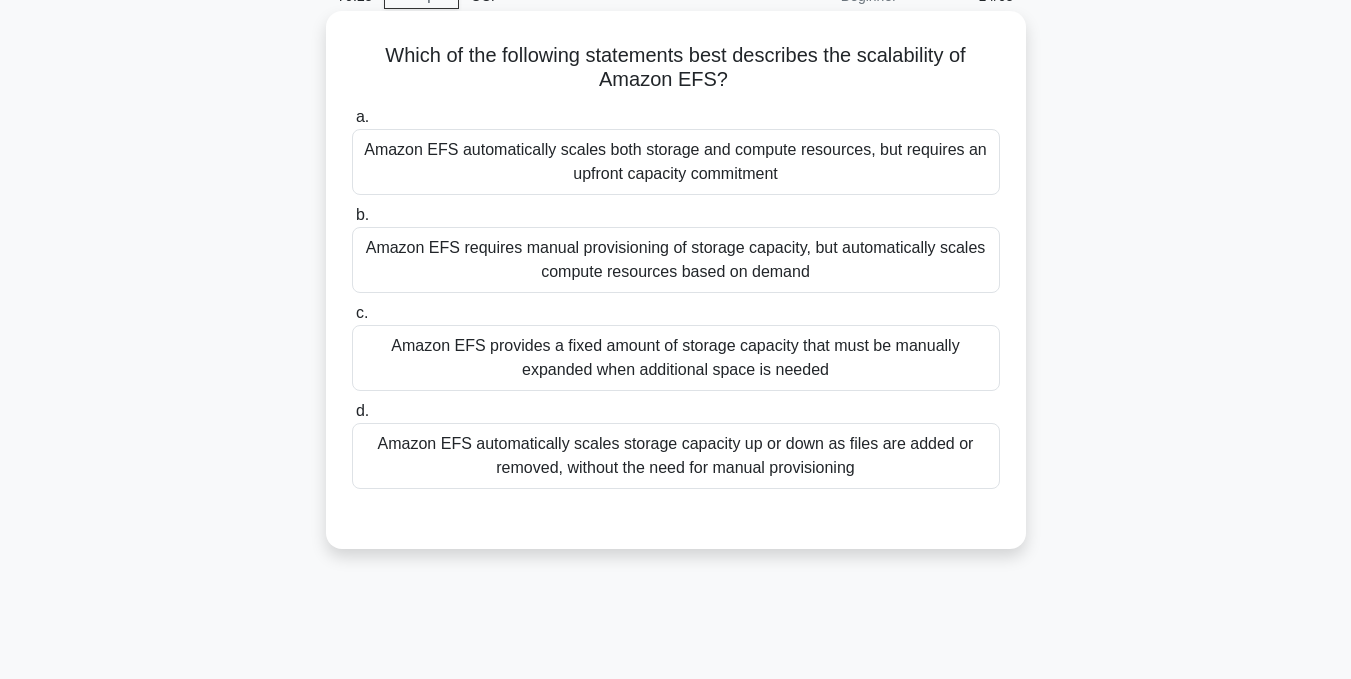 click on "Amazon EFS automatically scales storage capacity up or down as files are added or removed, without the need for manual provisioning" at bounding box center [676, 456] 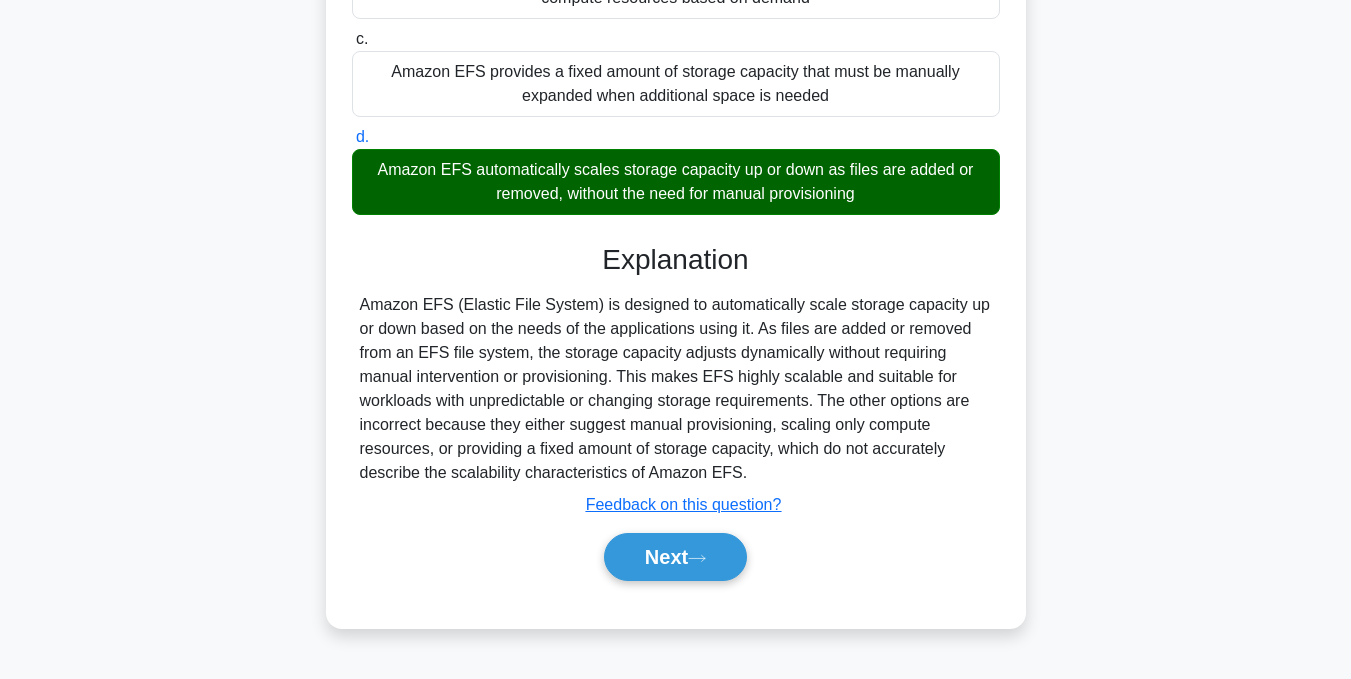 scroll, scrollTop: 401, scrollLeft: 0, axis: vertical 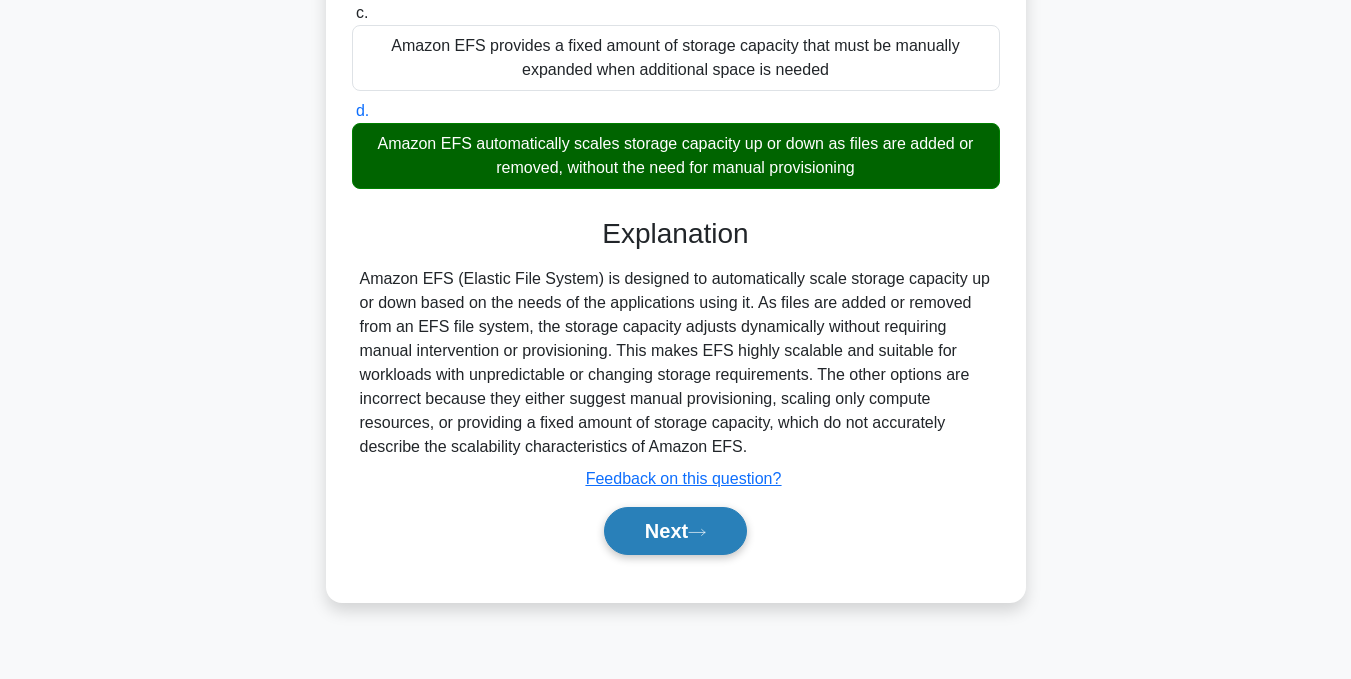 click on "Next" at bounding box center [675, 531] 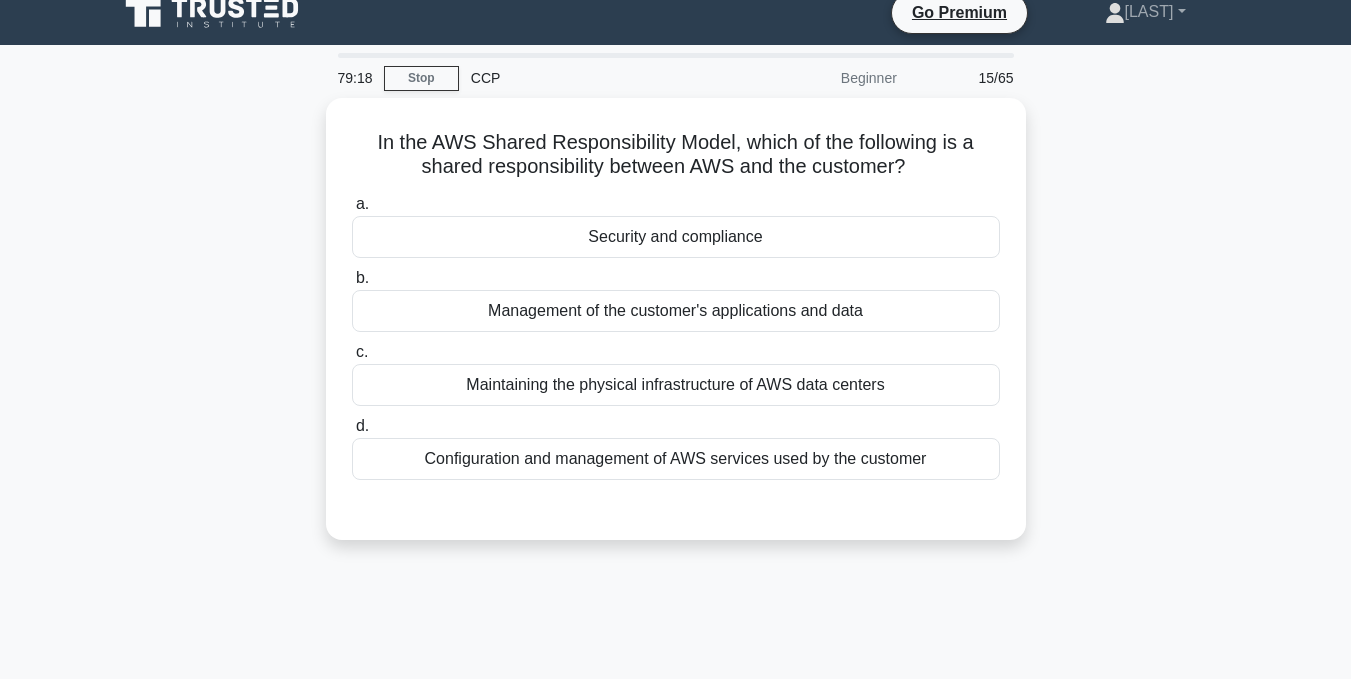 scroll, scrollTop: 1, scrollLeft: 0, axis: vertical 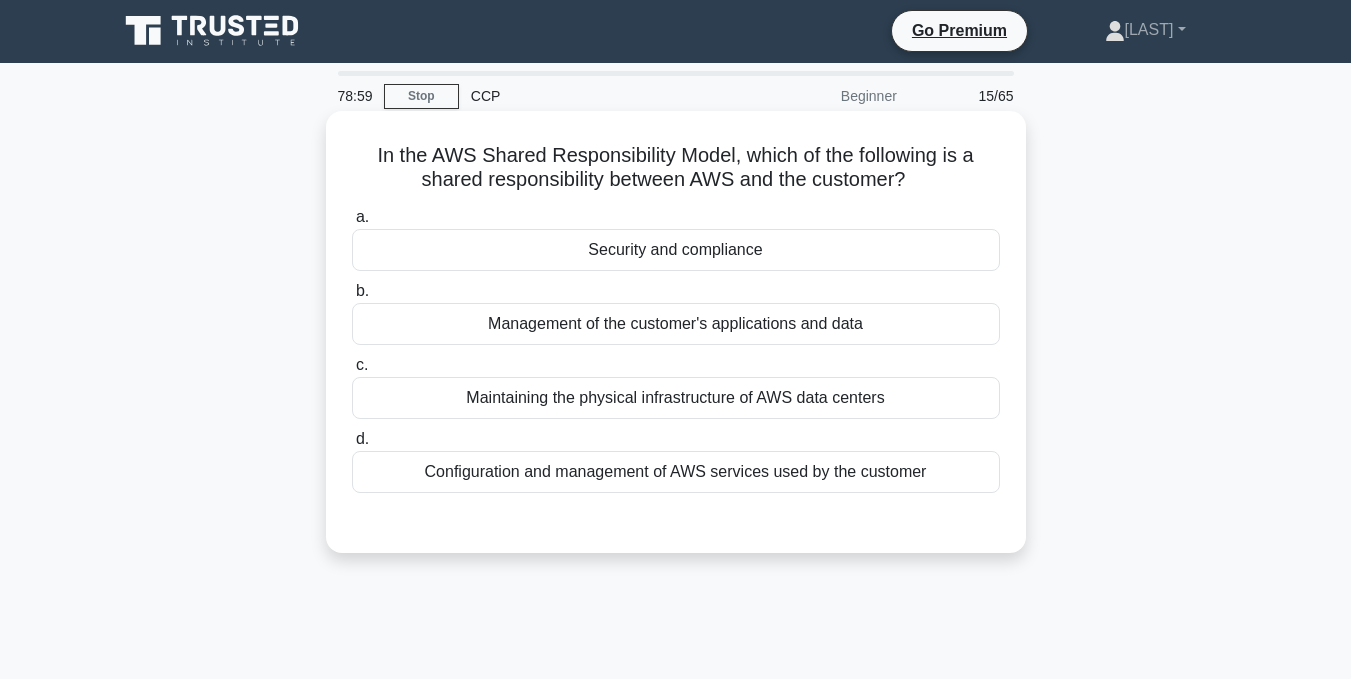 click on "Security and compliance" at bounding box center [676, 250] 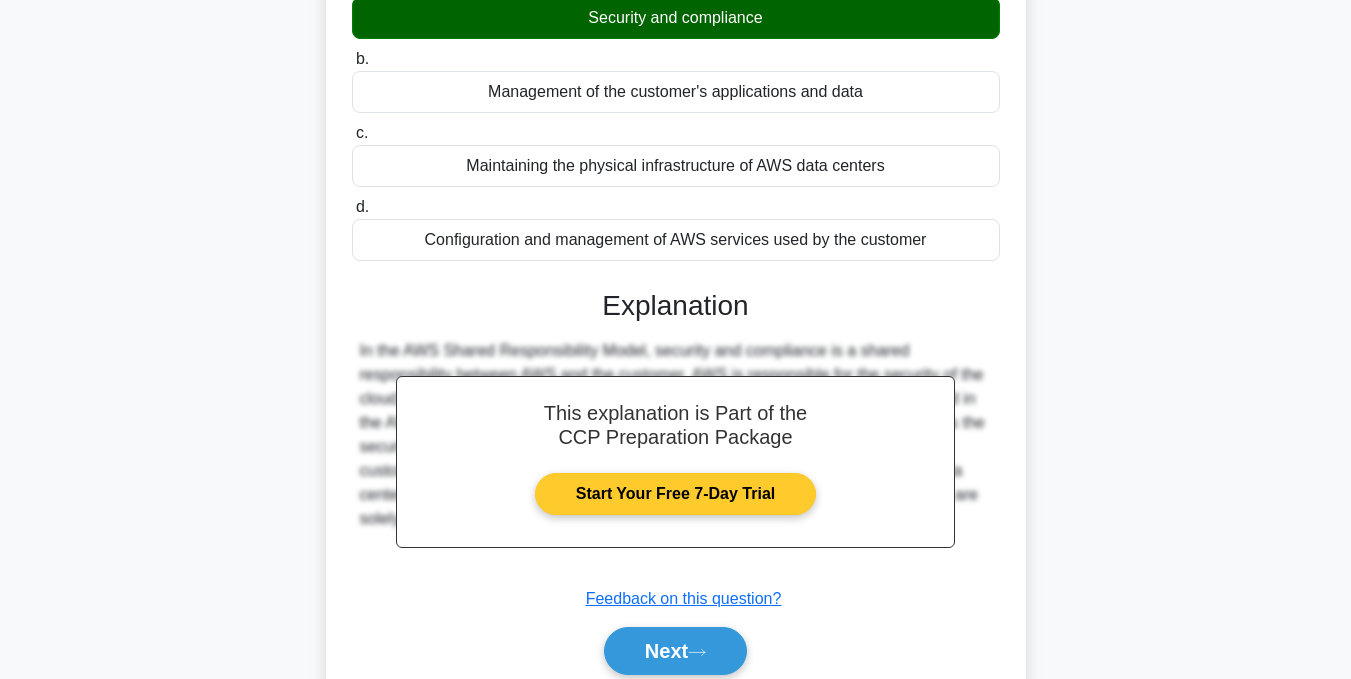 scroll, scrollTop: 401, scrollLeft: 0, axis: vertical 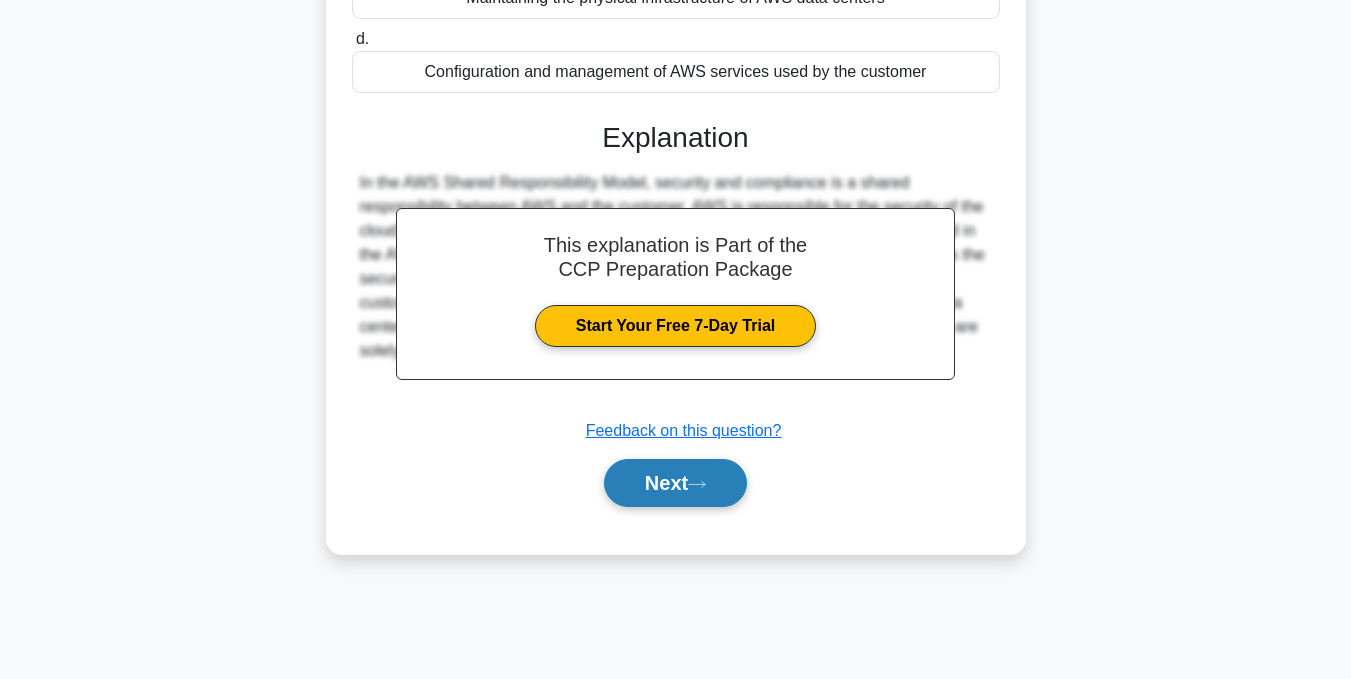 click on "Next" at bounding box center [675, 483] 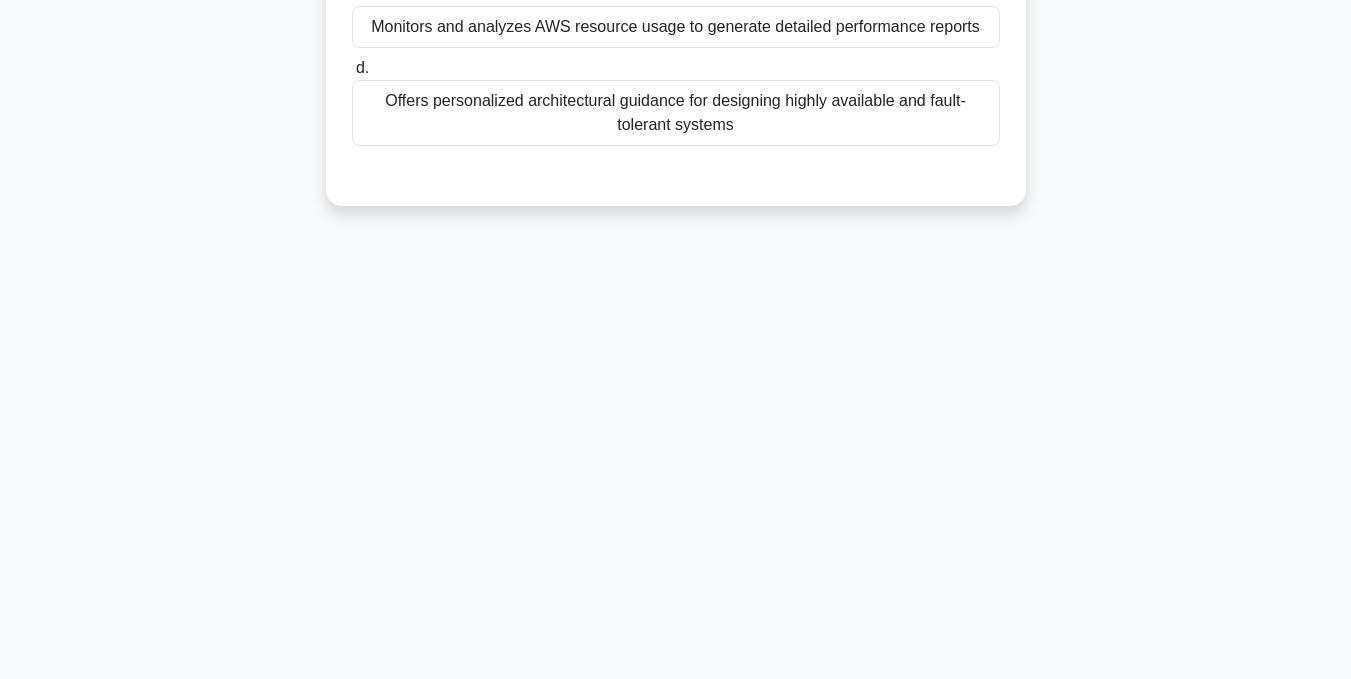 scroll, scrollTop: 101, scrollLeft: 0, axis: vertical 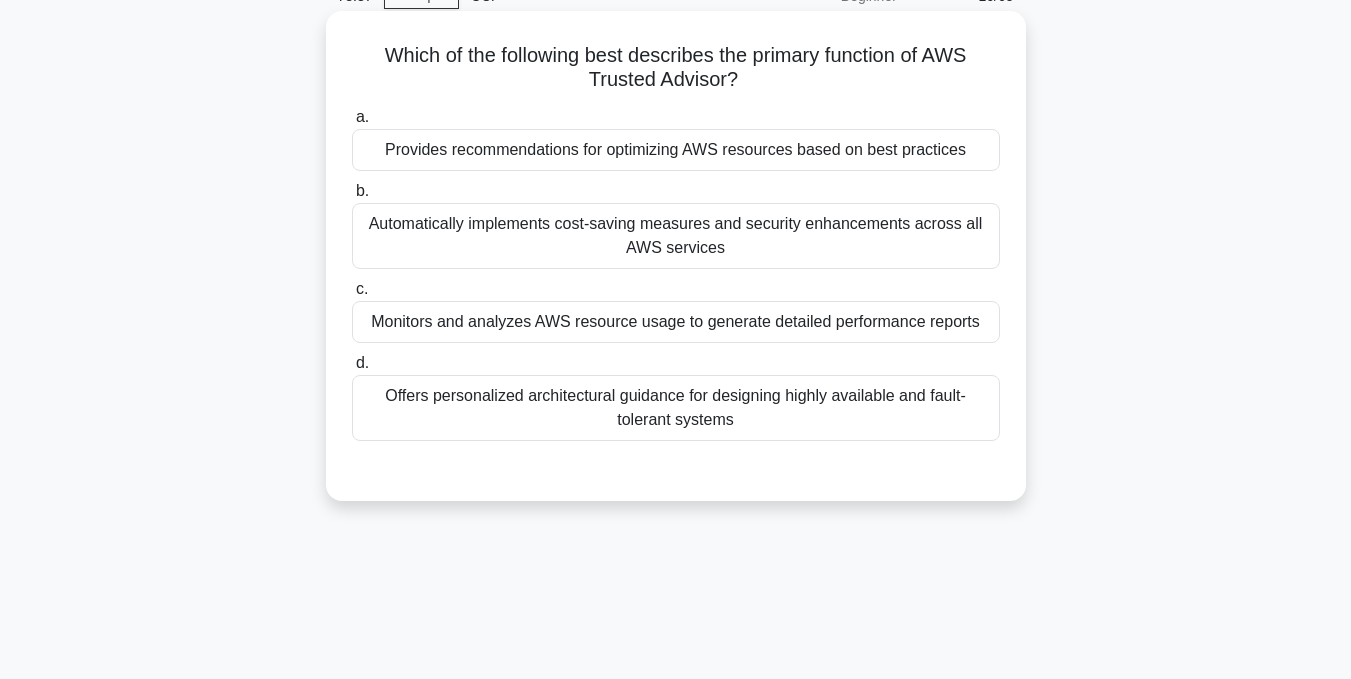 click on "Monitors and analyzes AWS resource usage to generate detailed performance reports" at bounding box center [676, 322] 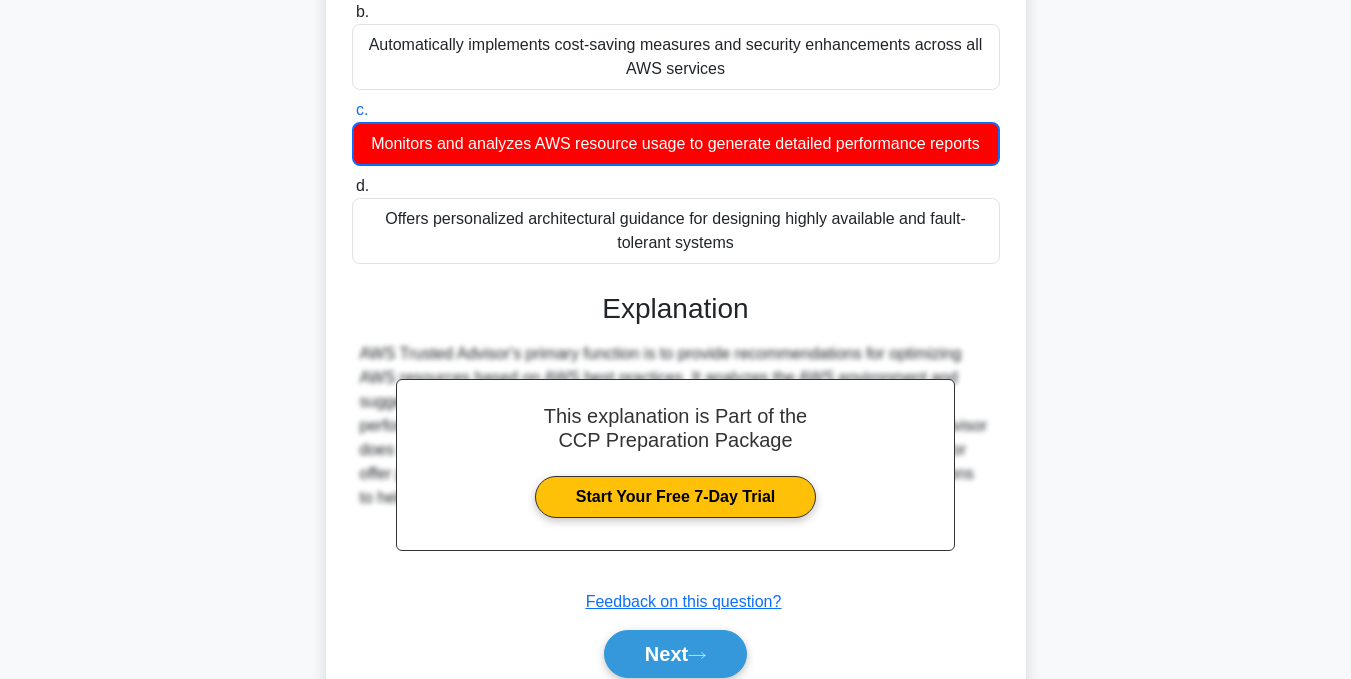 scroll, scrollTop: 401, scrollLeft: 0, axis: vertical 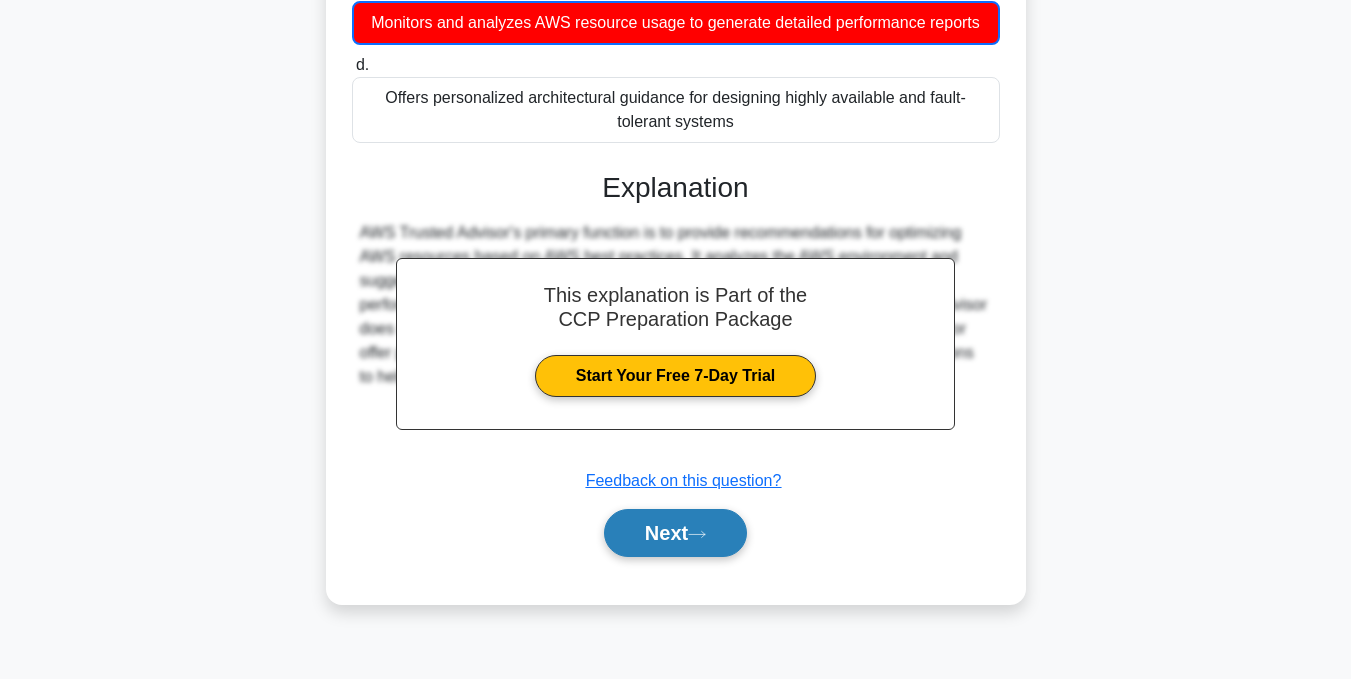 click on "Next" at bounding box center (675, 533) 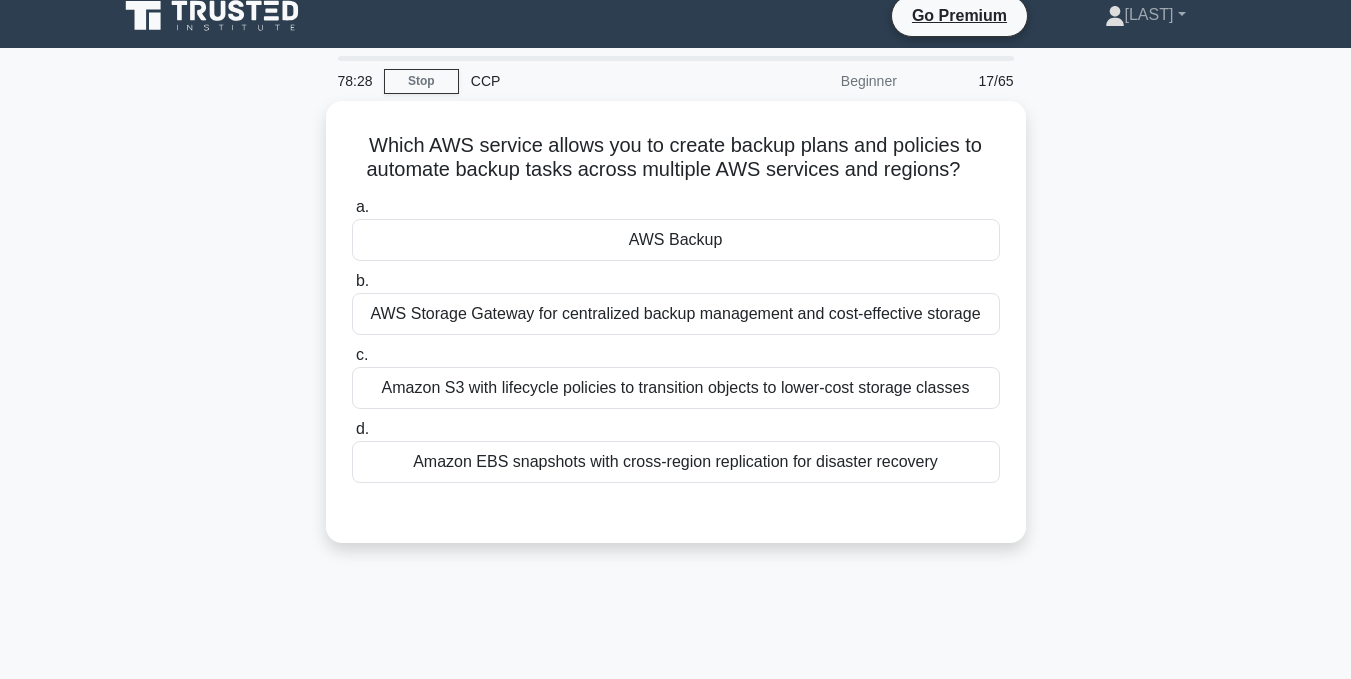 scroll, scrollTop: 0, scrollLeft: 0, axis: both 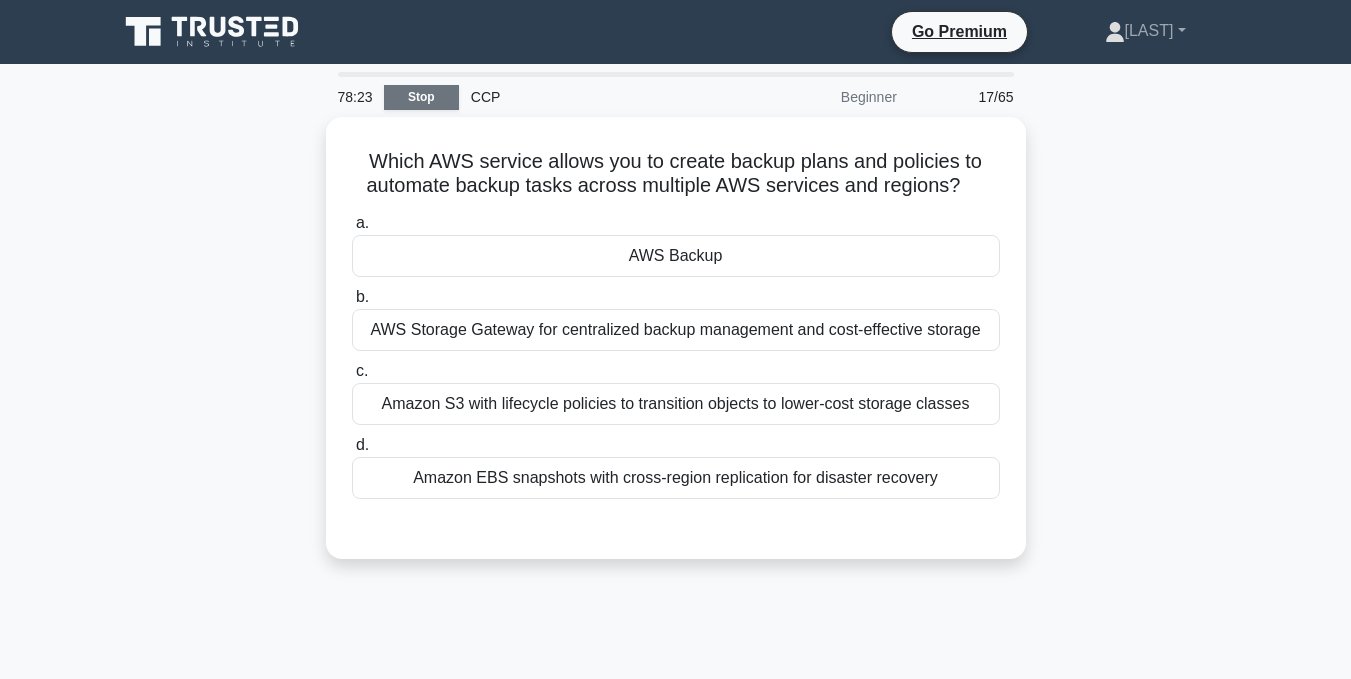 click on "Stop" at bounding box center [421, 97] 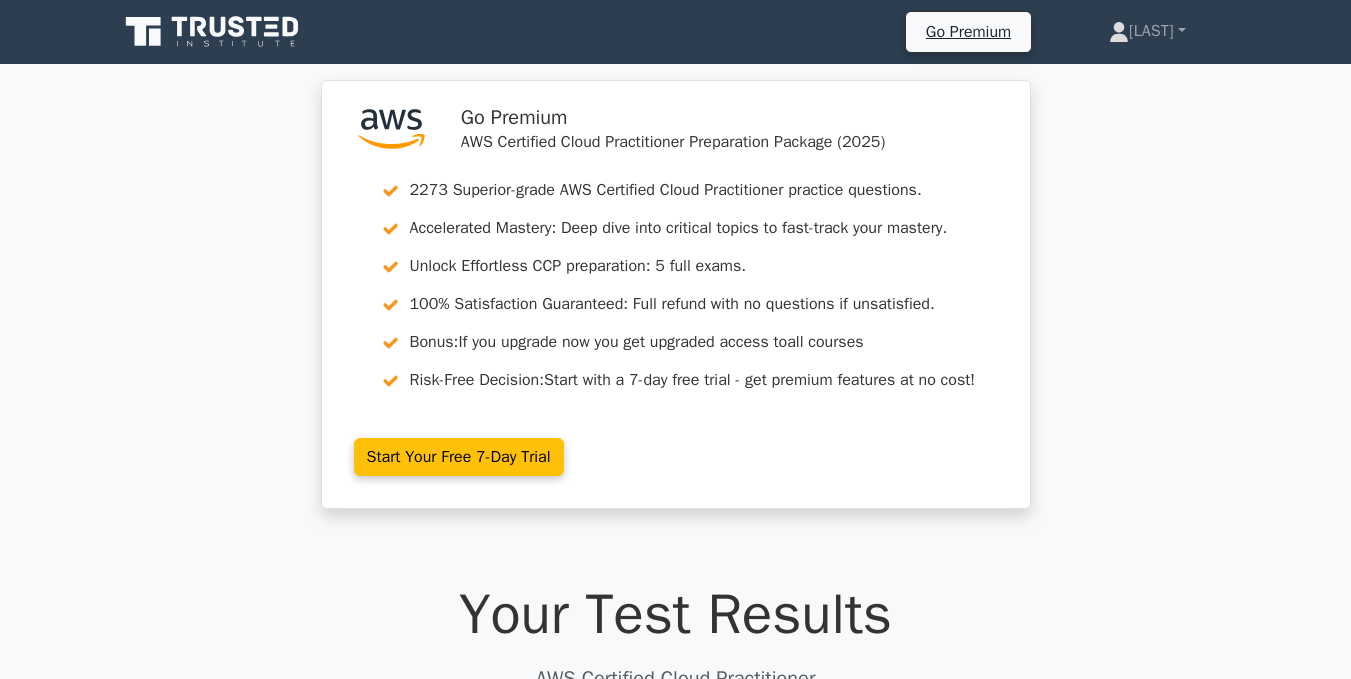 scroll, scrollTop: 0, scrollLeft: 0, axis: both 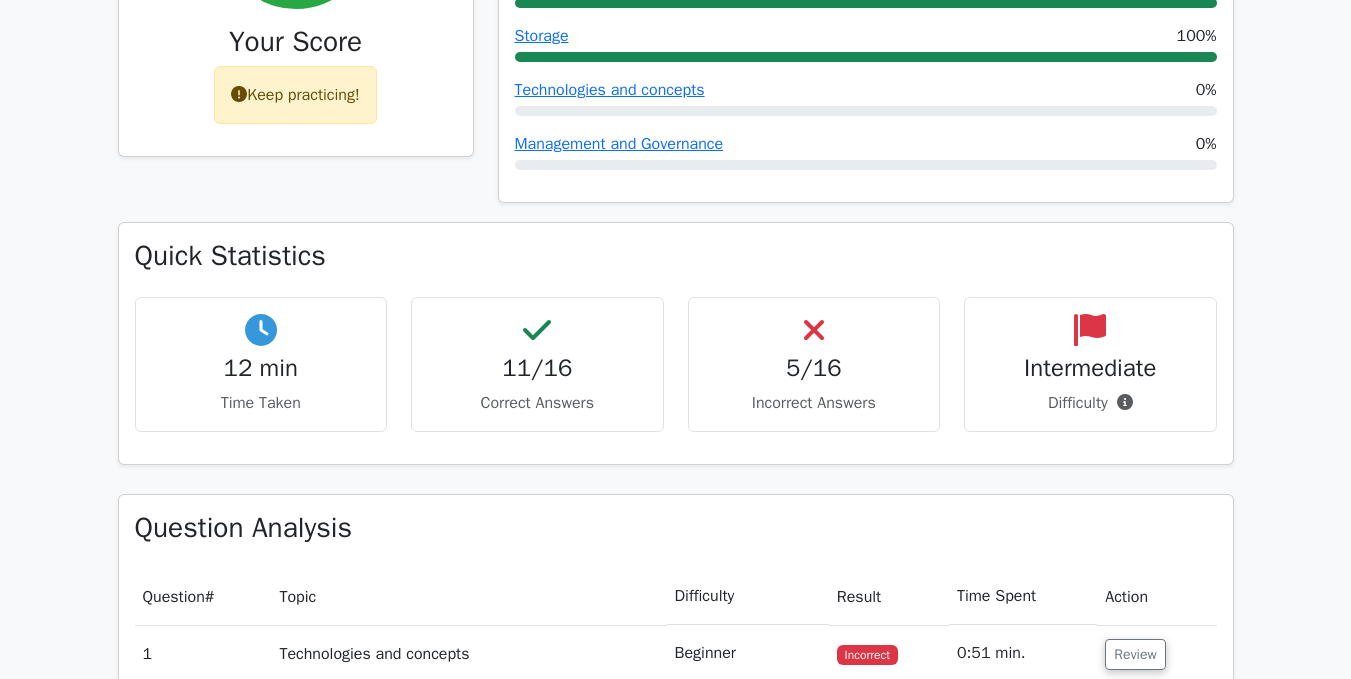 click on "Intermediate" at bounding box center [1090, 368] 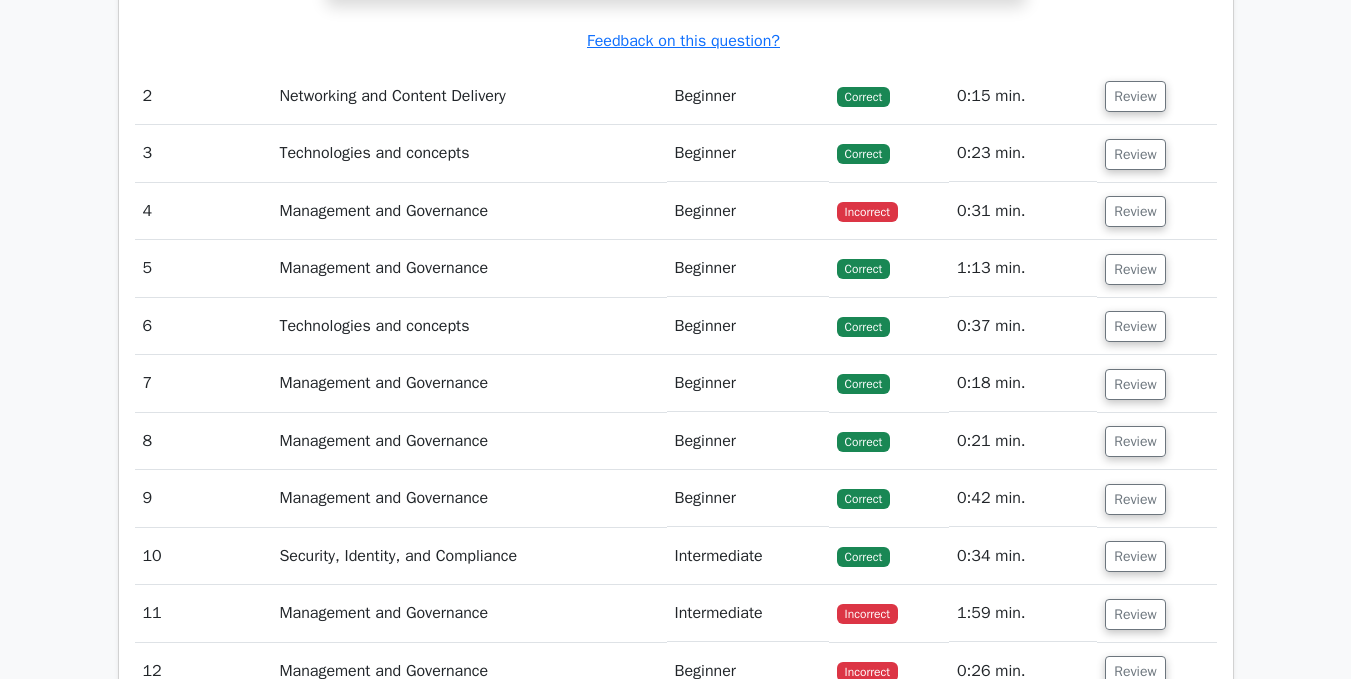 scroll, scrollTop: 2400, scrollLeft: 0, axis: vertical 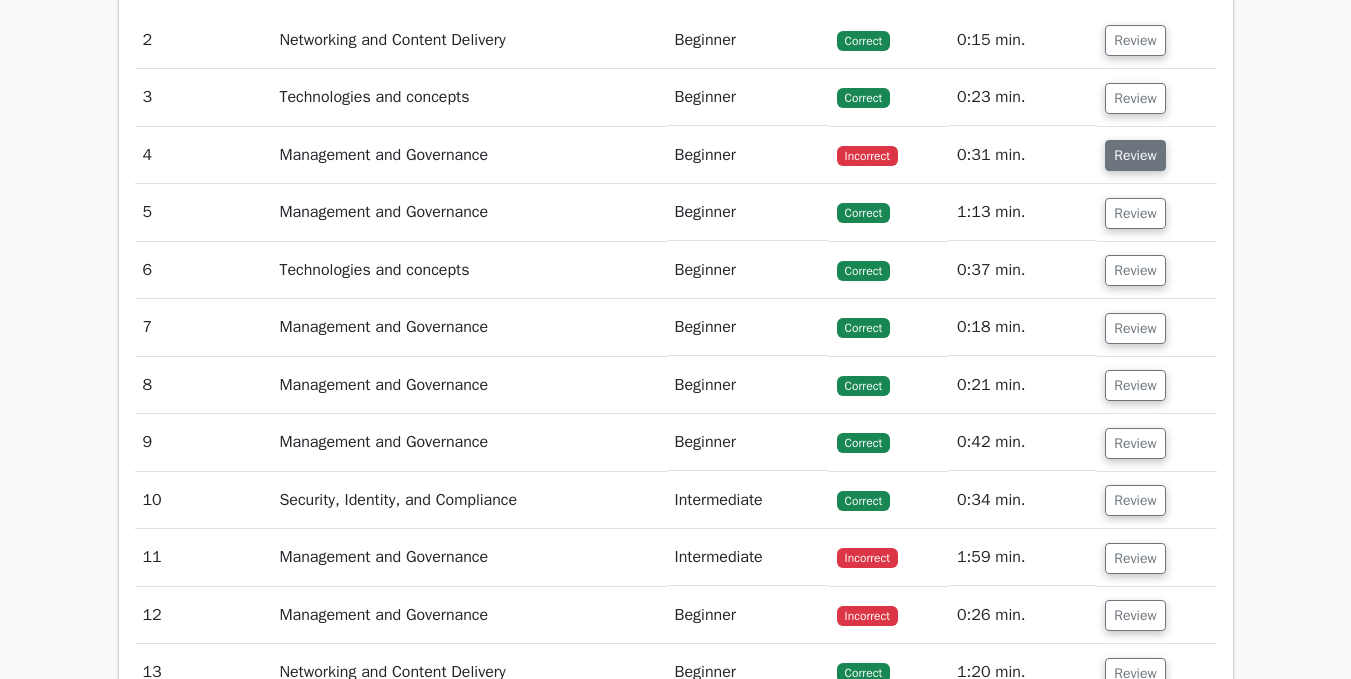 click on "Review" at bounding box center [1135, 155] 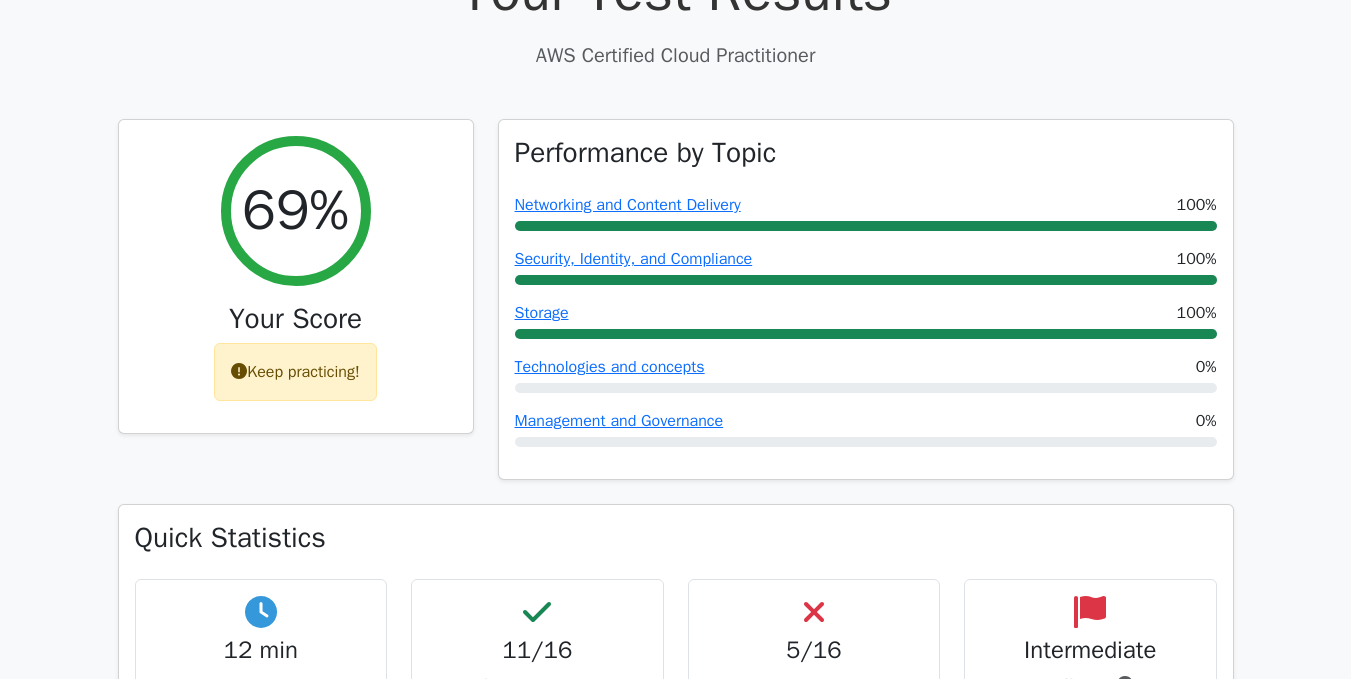 scroll, scrollTop: 500, scrollLeft: 0, axis: vertical 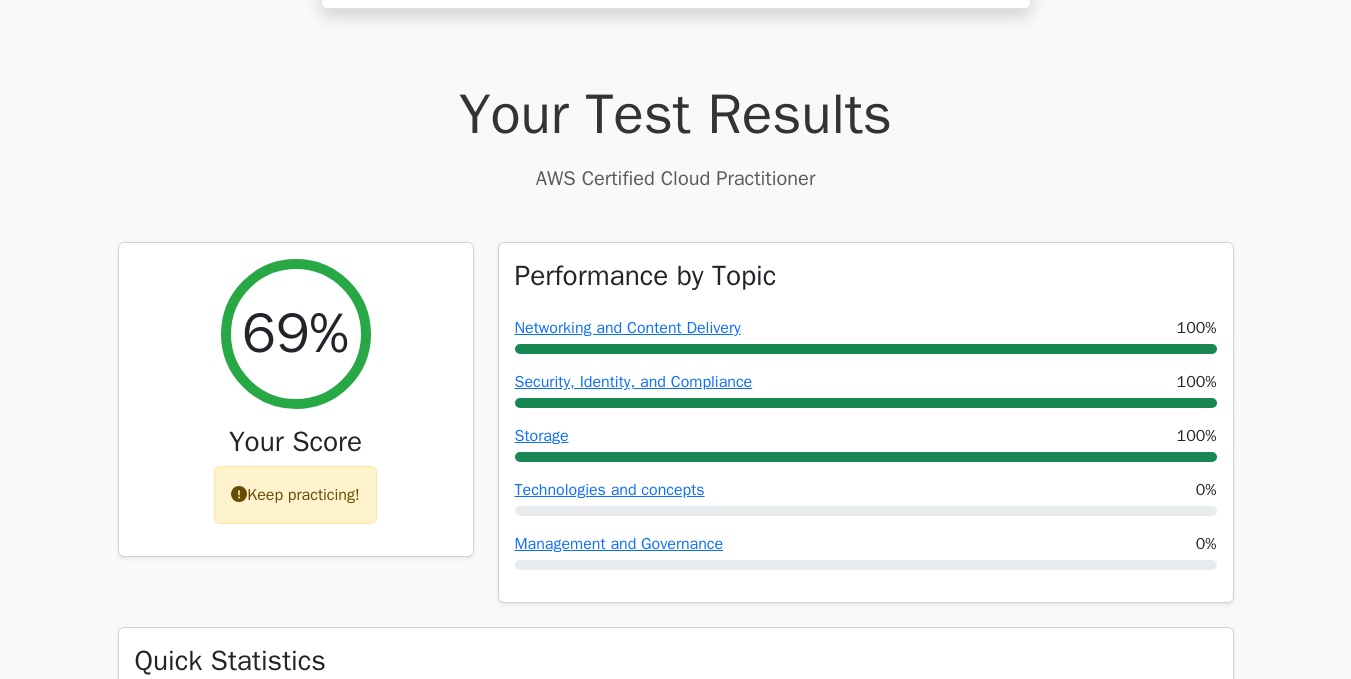 click on "Your Test Results
AWS Certified Cloud Practitioner
69%
Your Score
Keep practicing!
Performance by Topic
Networking and Content Delivery
100%
Security, Identity, and Compliance
100%" at bounding box center [676, 2221] 